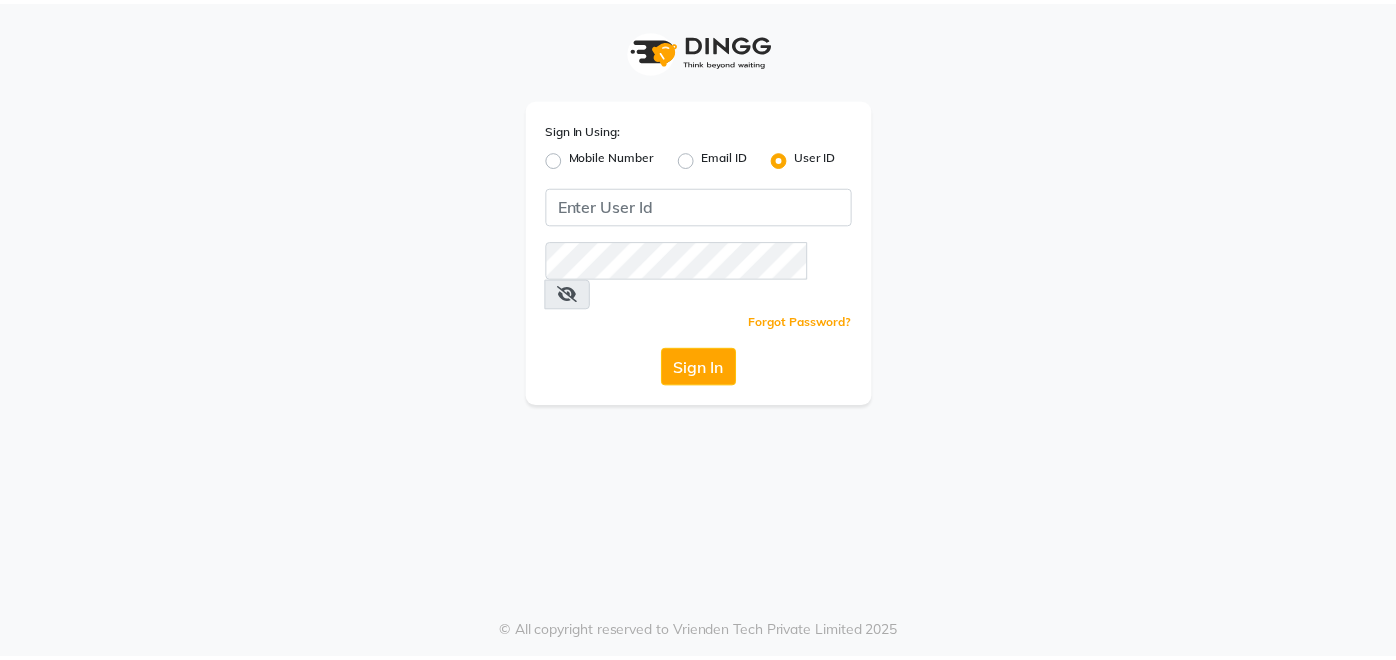 scroll, scrollTop: 0, scrollLeft: 0, axis: both 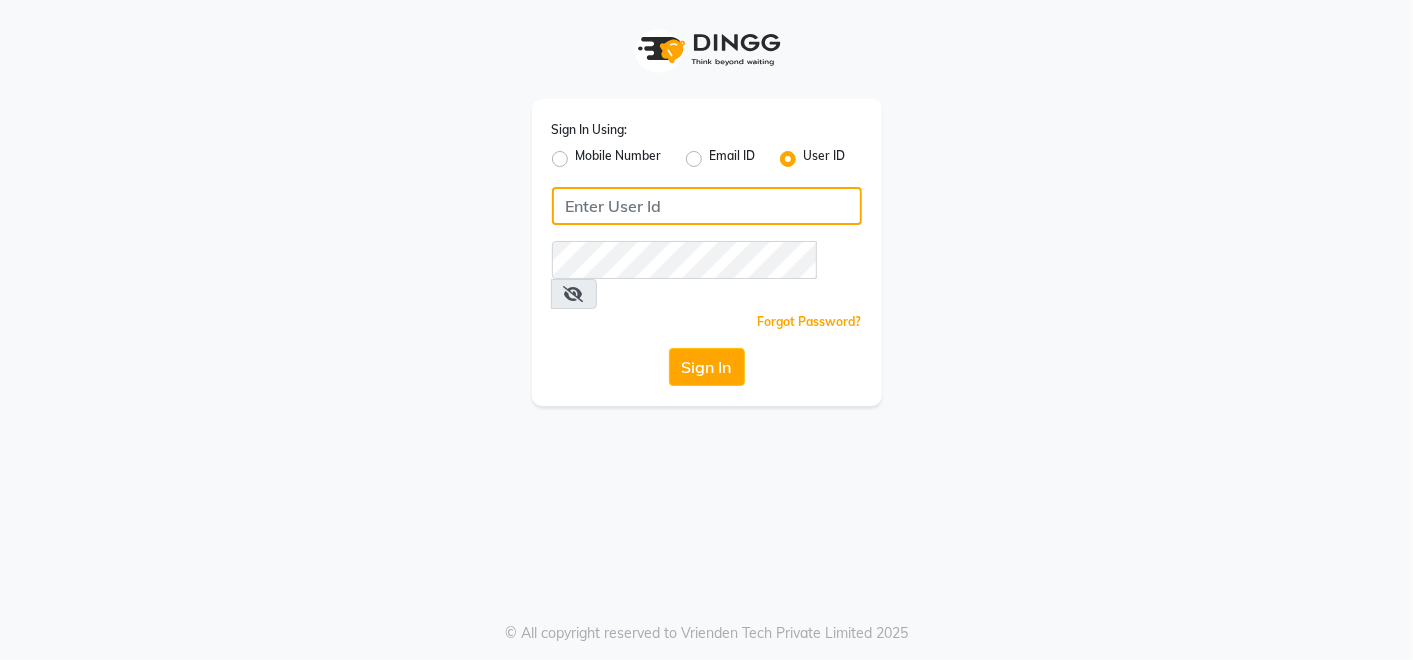 click 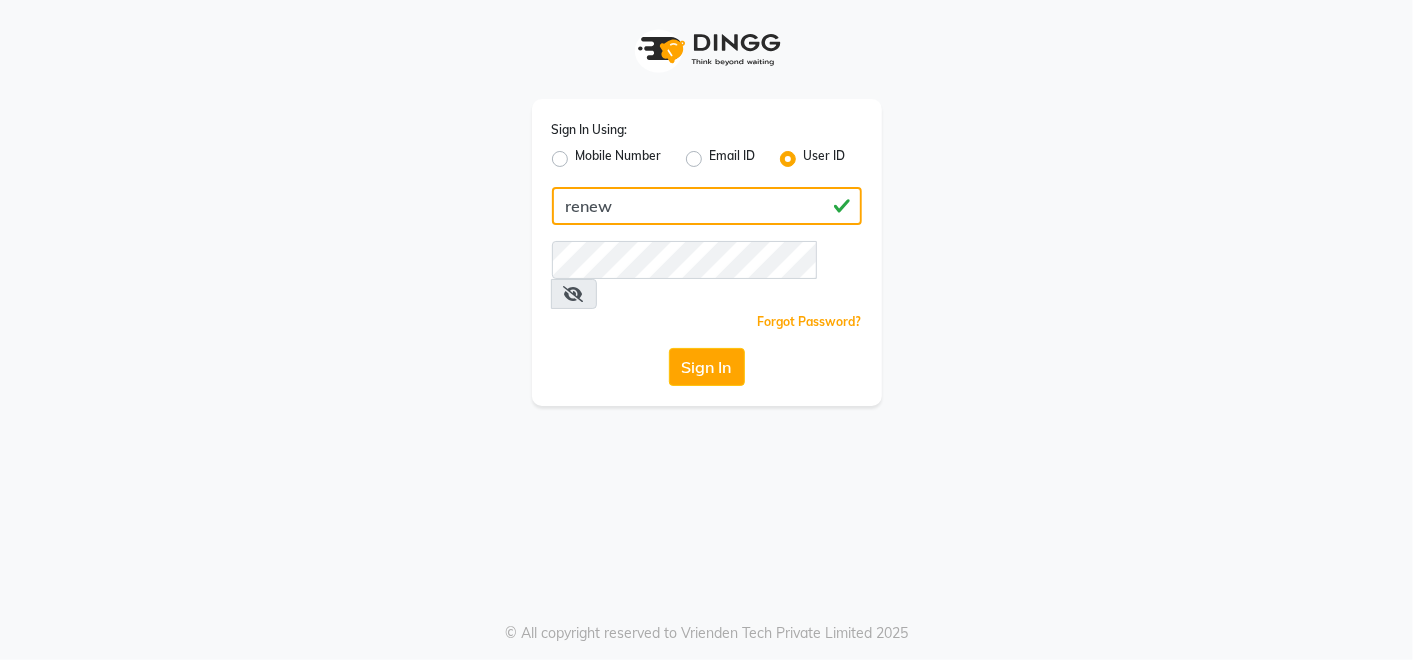 type on "renew" 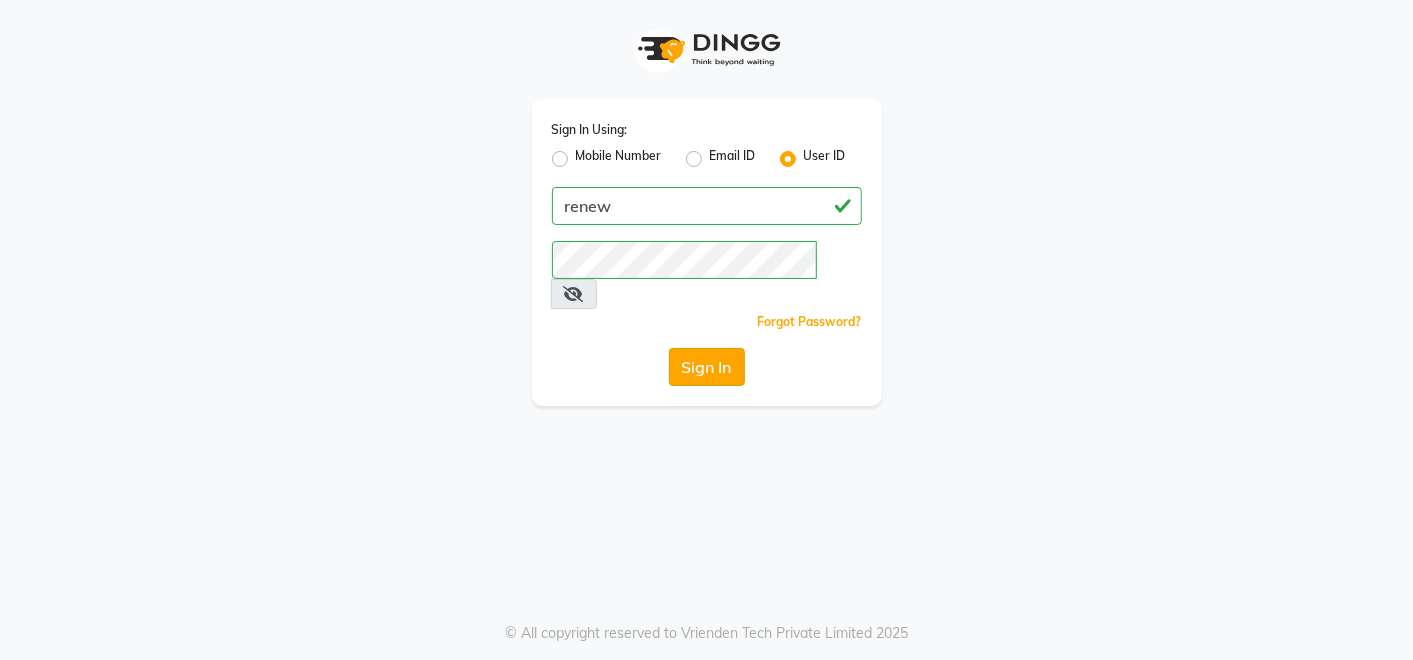 click on "Sign In" 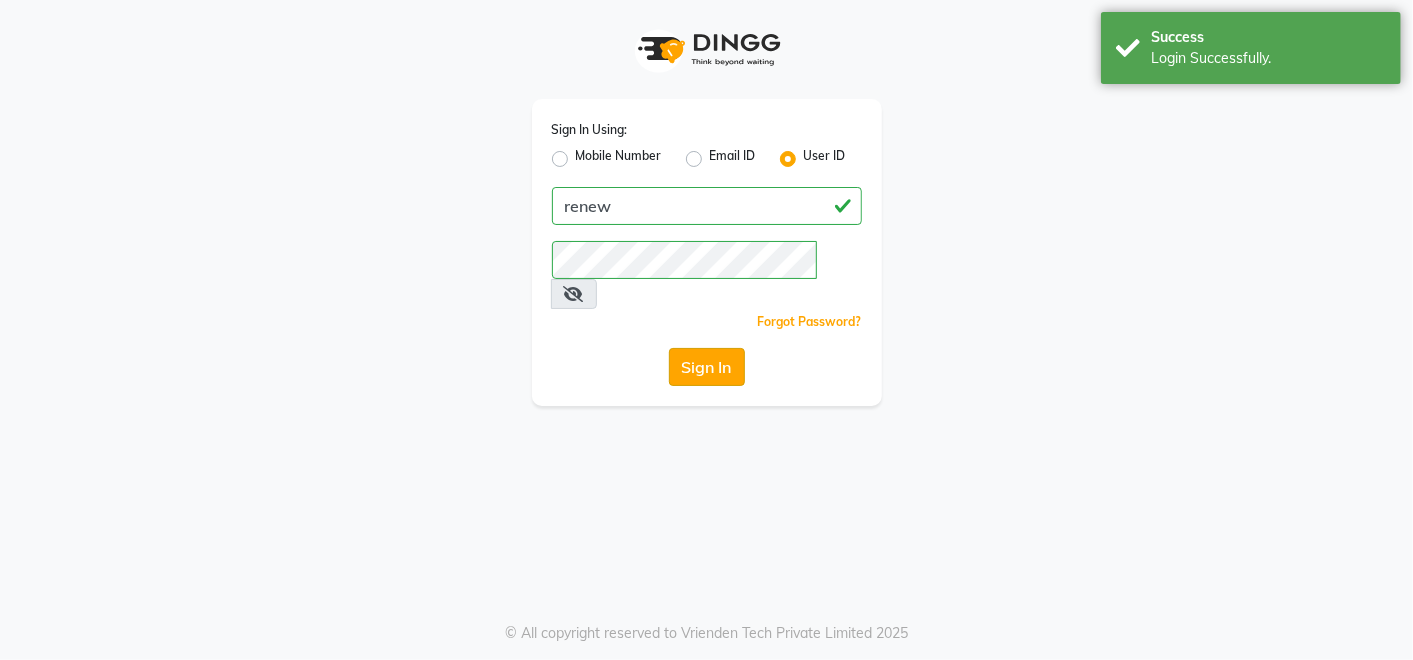 select on "service" 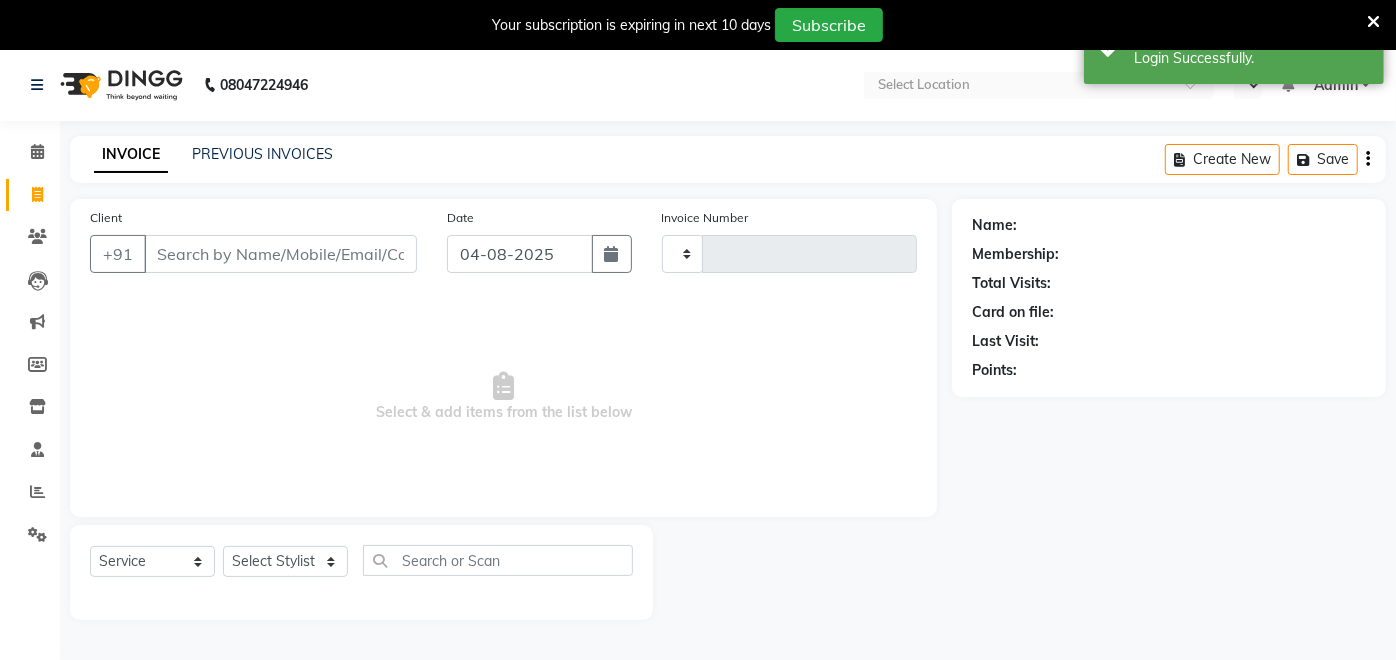 type on "1367" 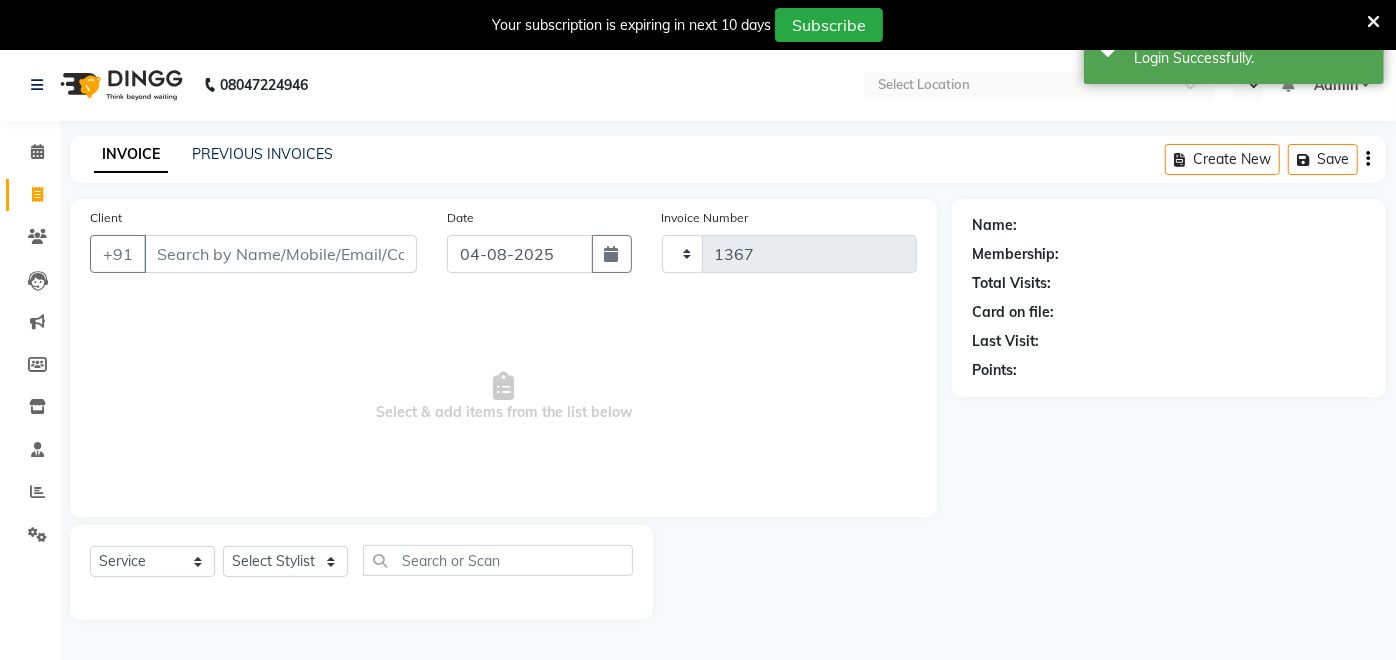 select on "en" 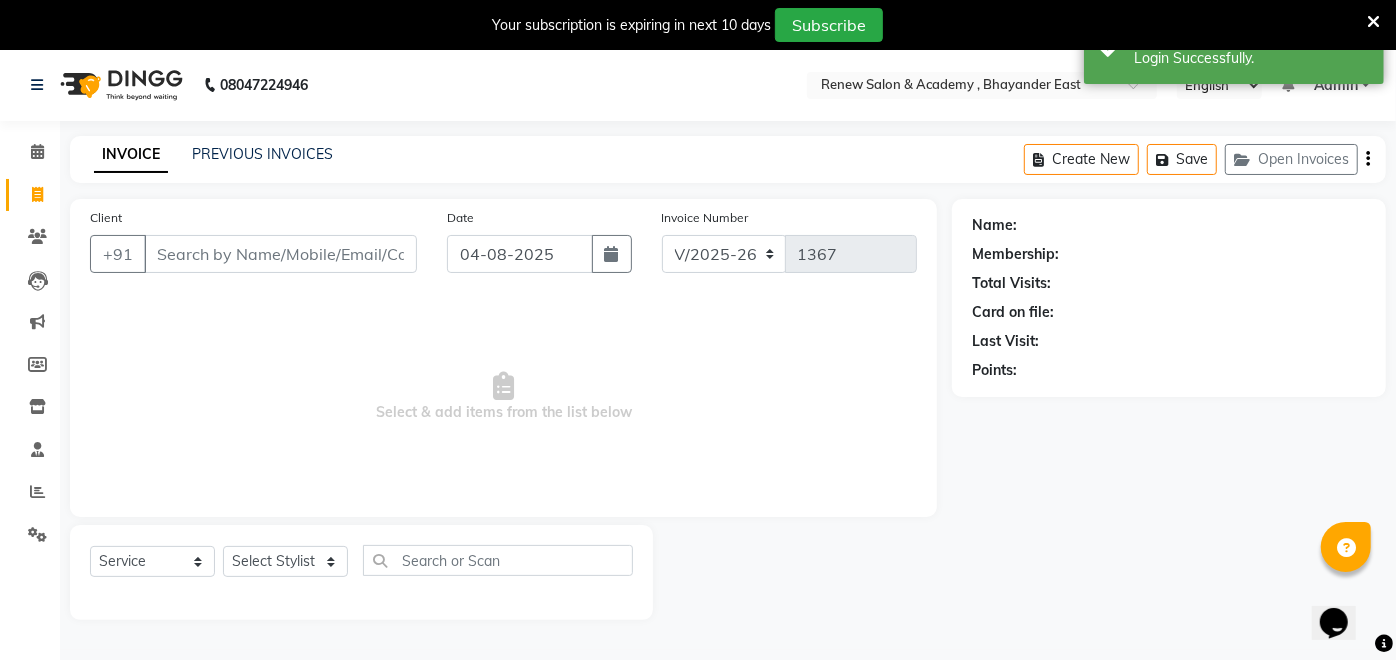 scroll, scrollTop: 0, scrollLeft: 0, axis: both 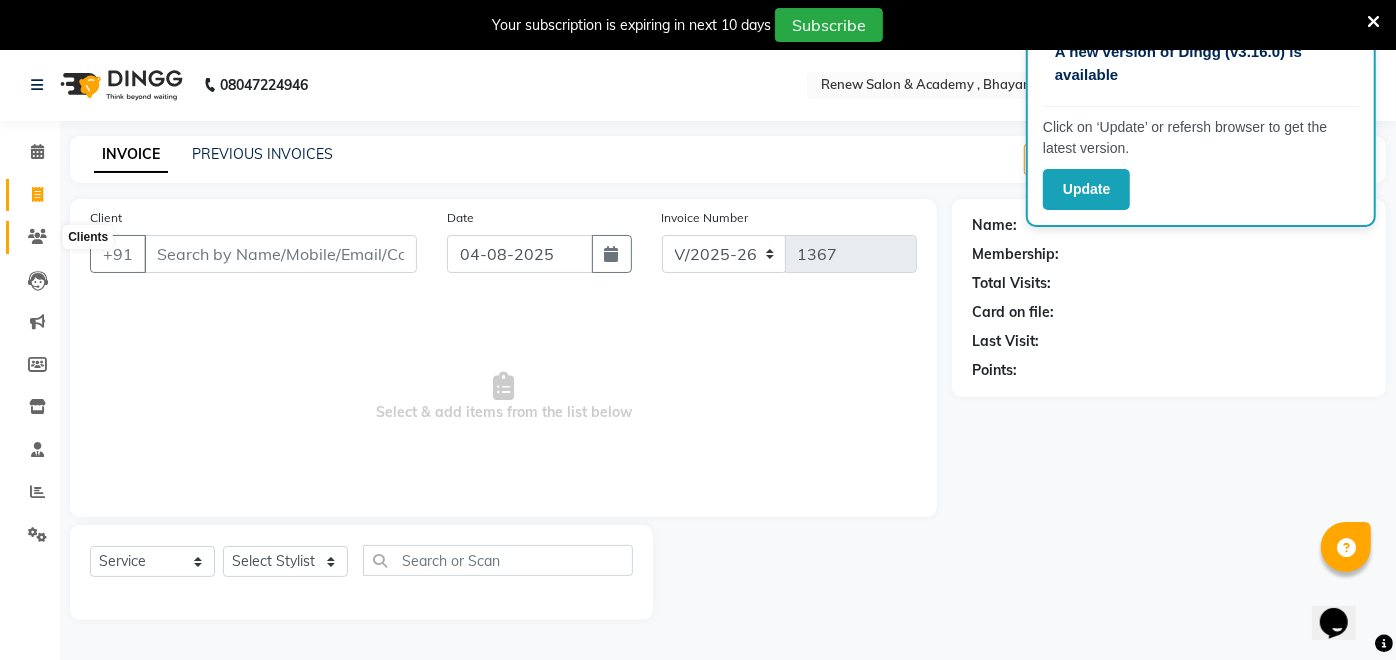 click 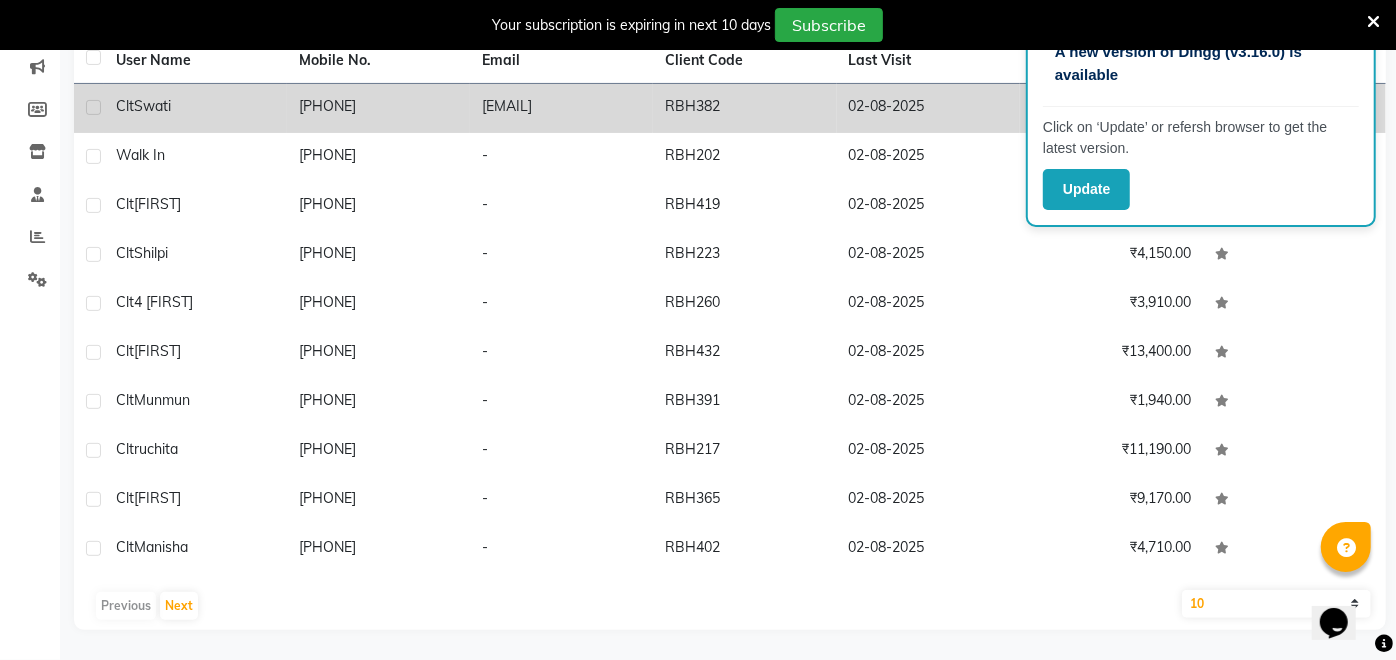 scroll, scrollTop: 271, scrollLeft: 0, axis: vertical 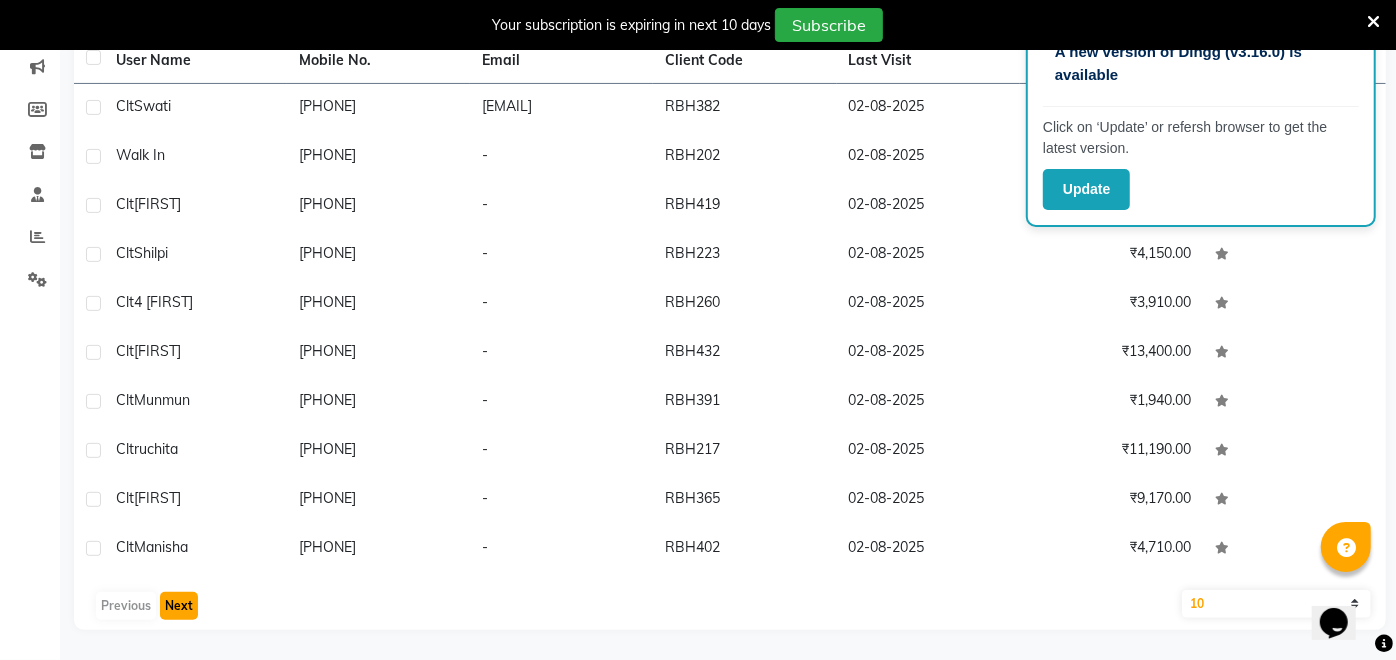 click on "Next" 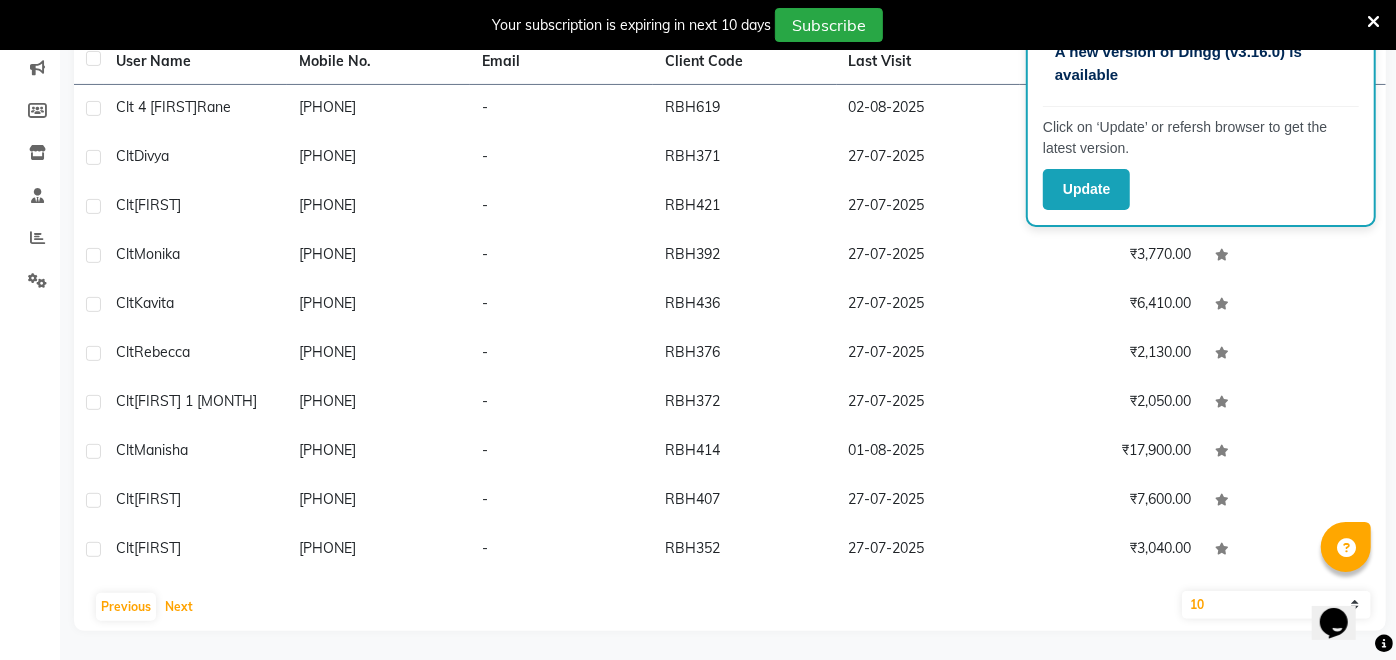 scroll, scrollTop: 0, scrollLeft: 0, axis: both 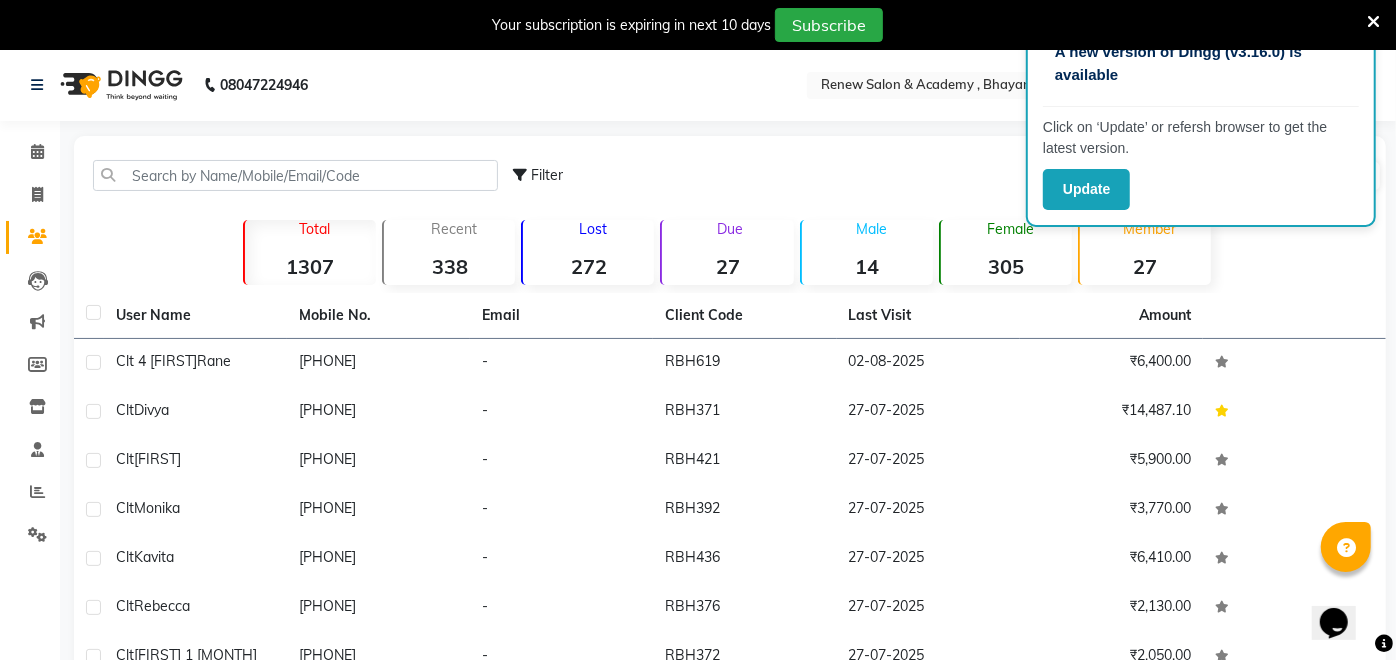 click 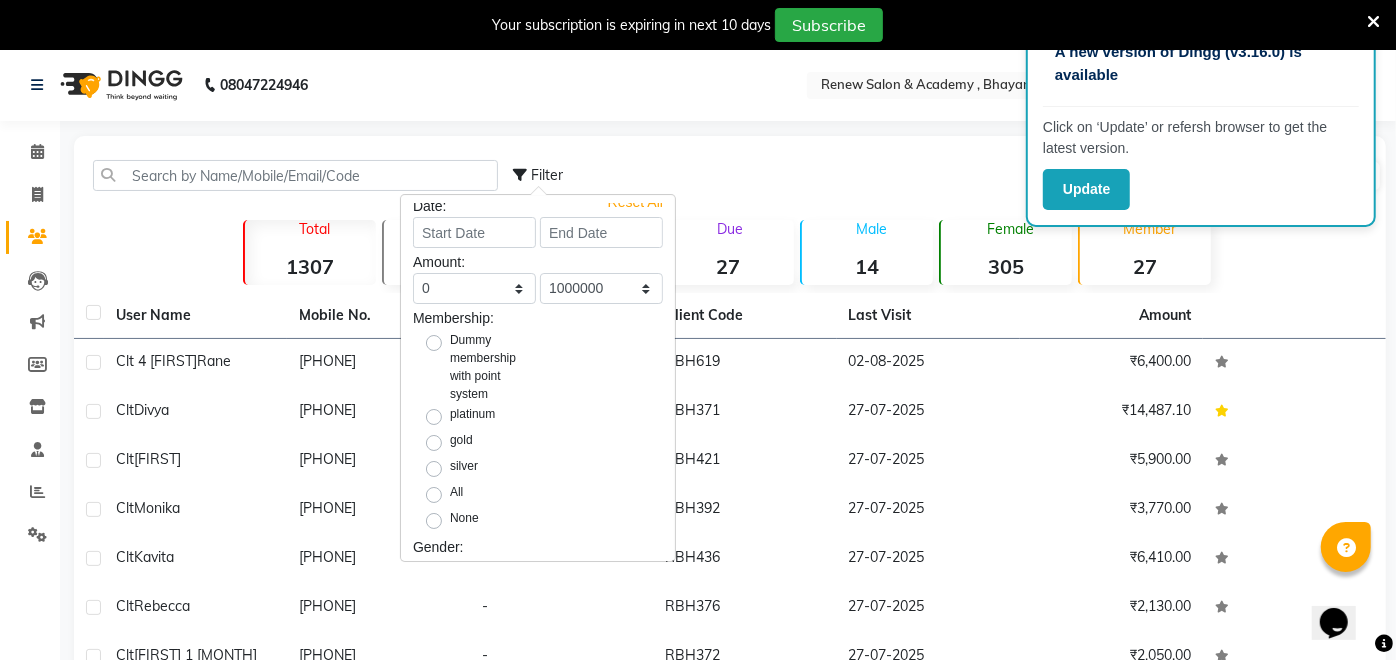scroll, scrollTop: 6, scrollLeft: 0, axis: vertical 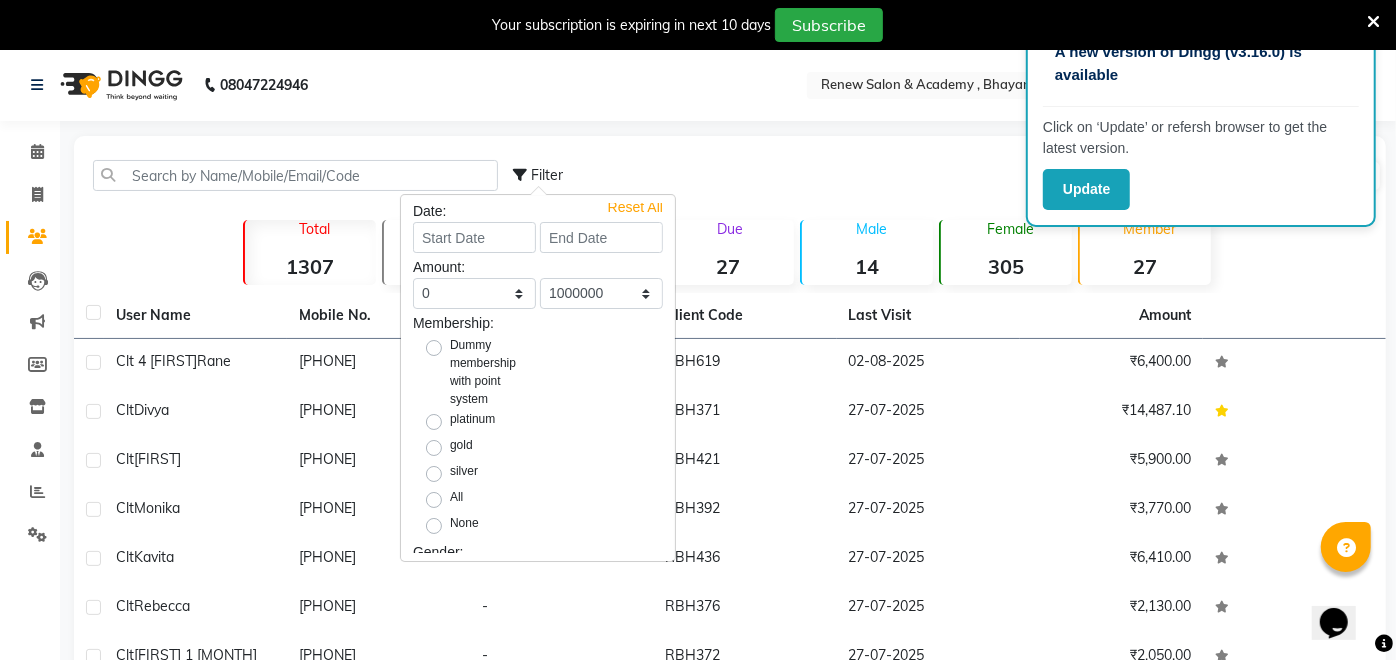 click on "Filter  Import   Add Client" 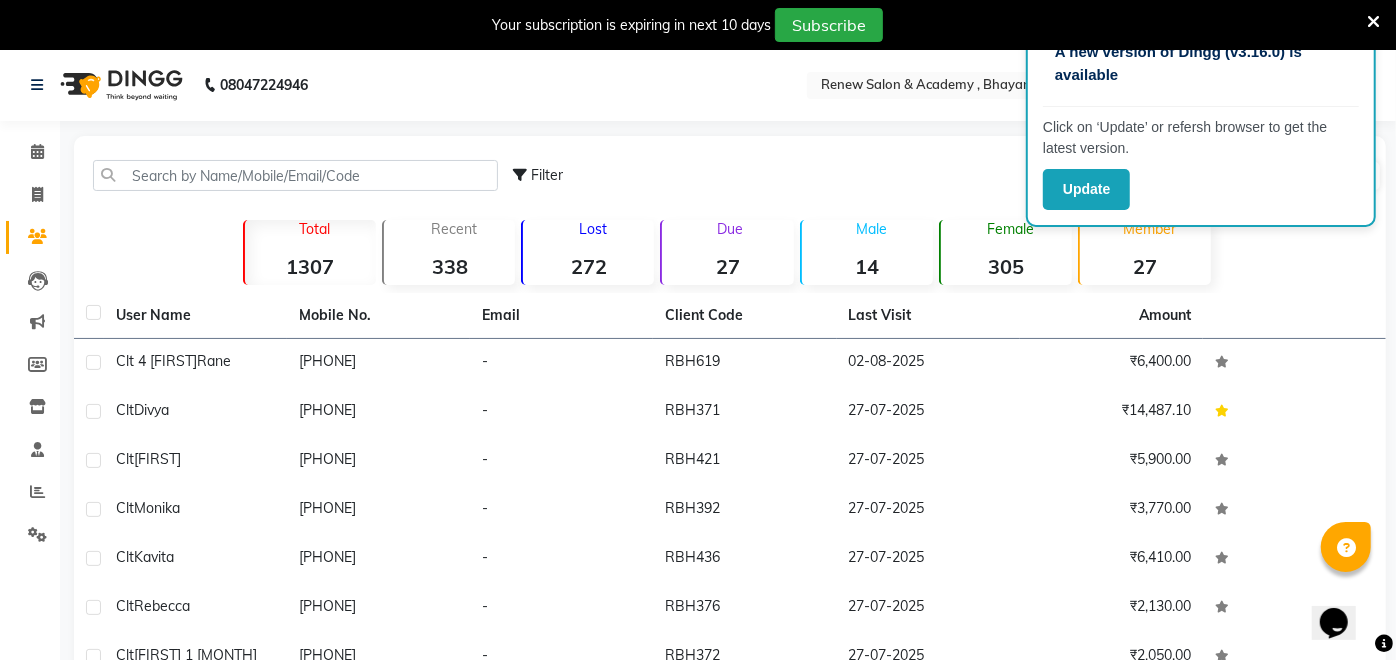 click on "Leads" 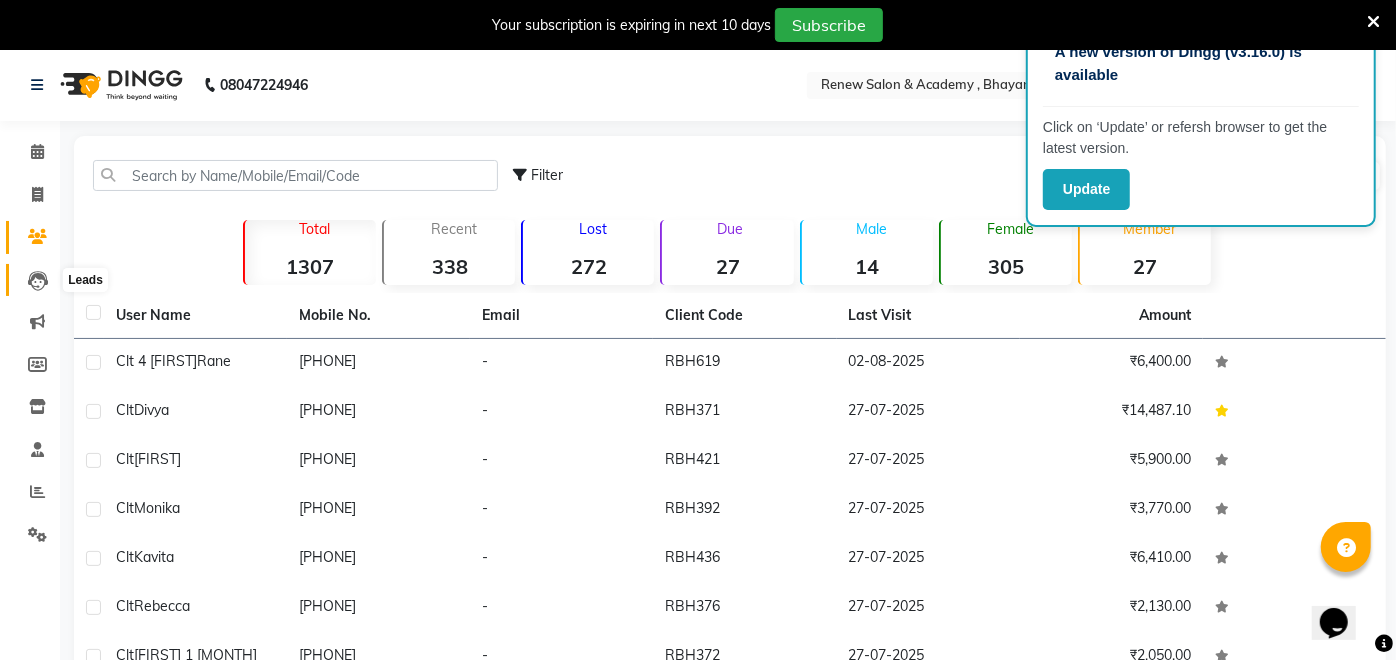 click 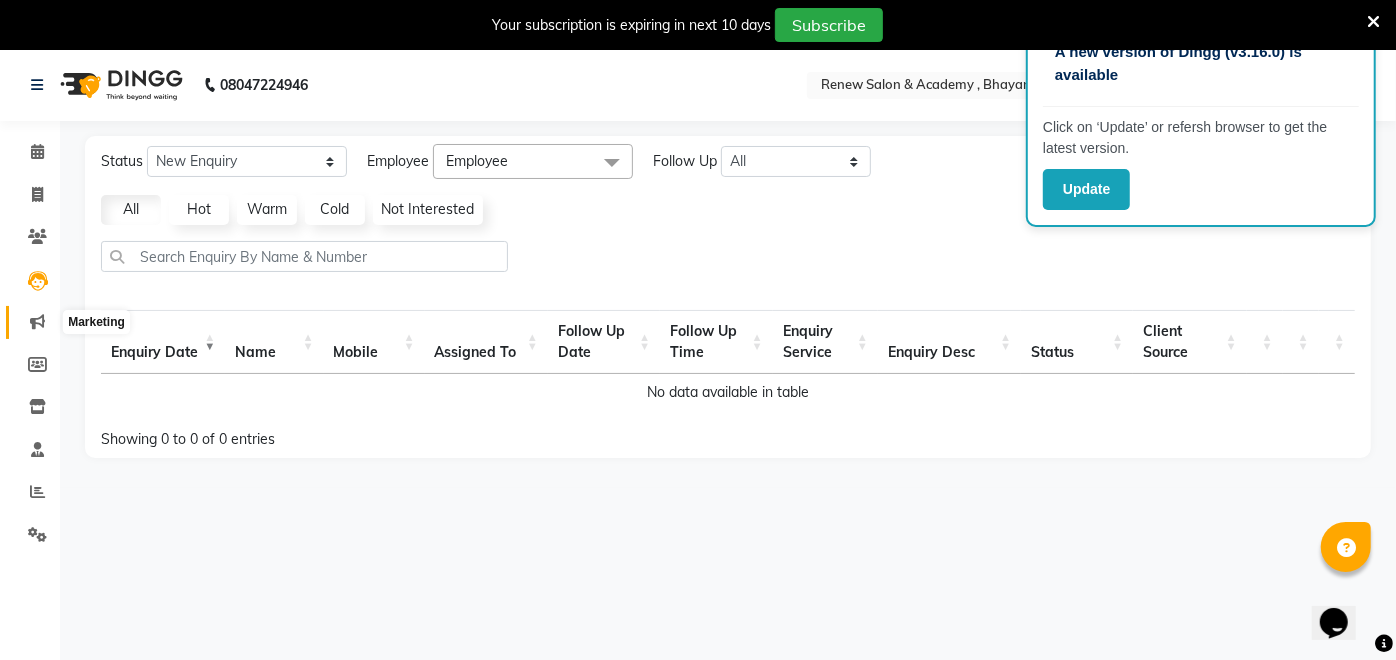 click 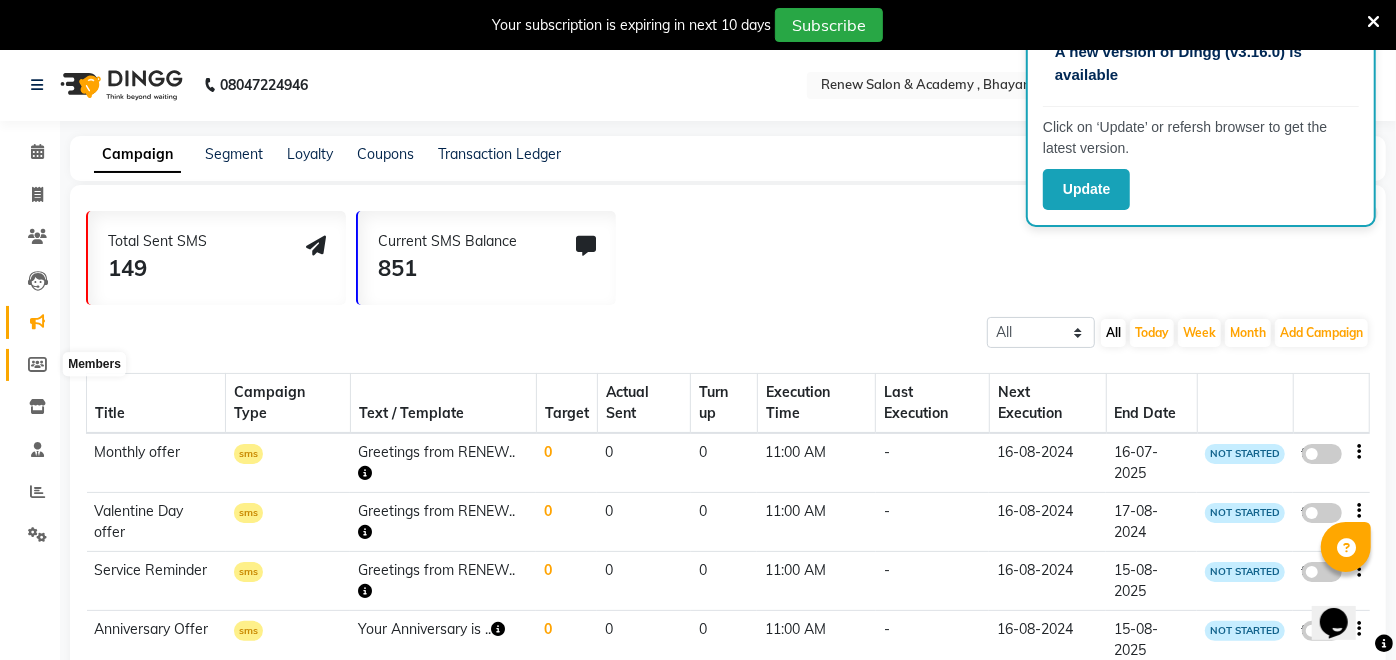 click 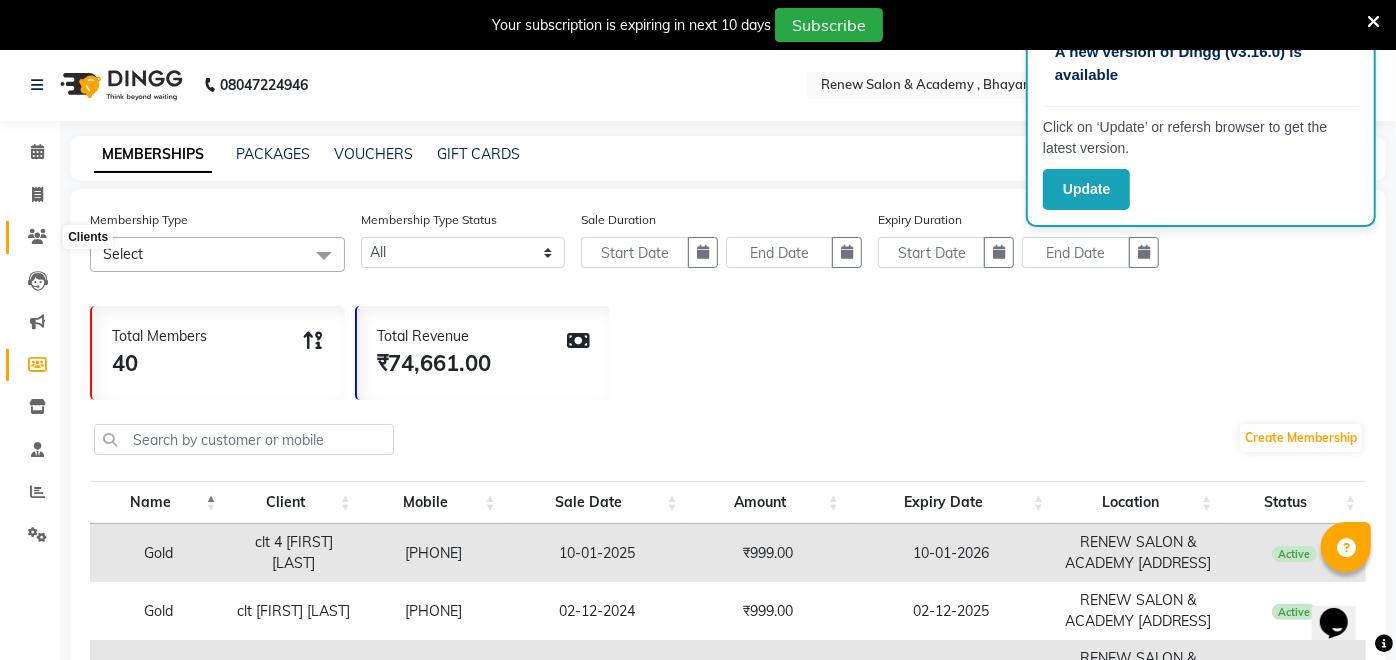 click 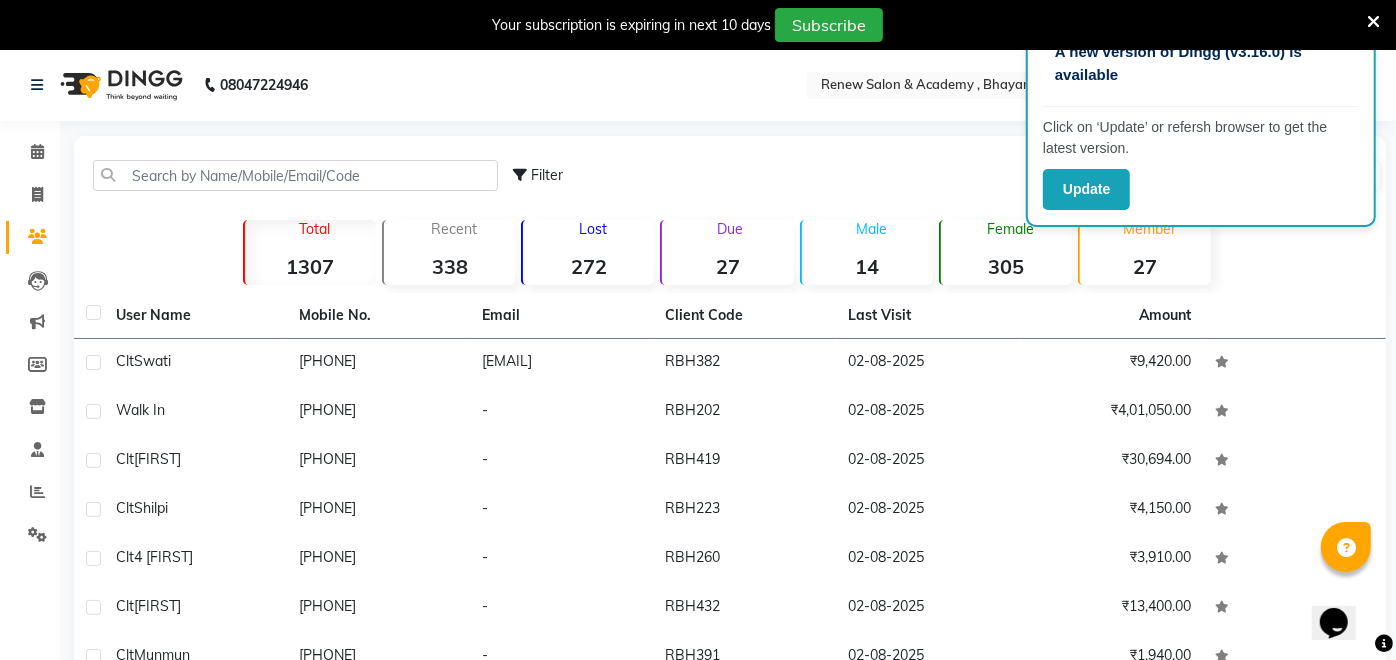 click at bounding box center [1373, 22] 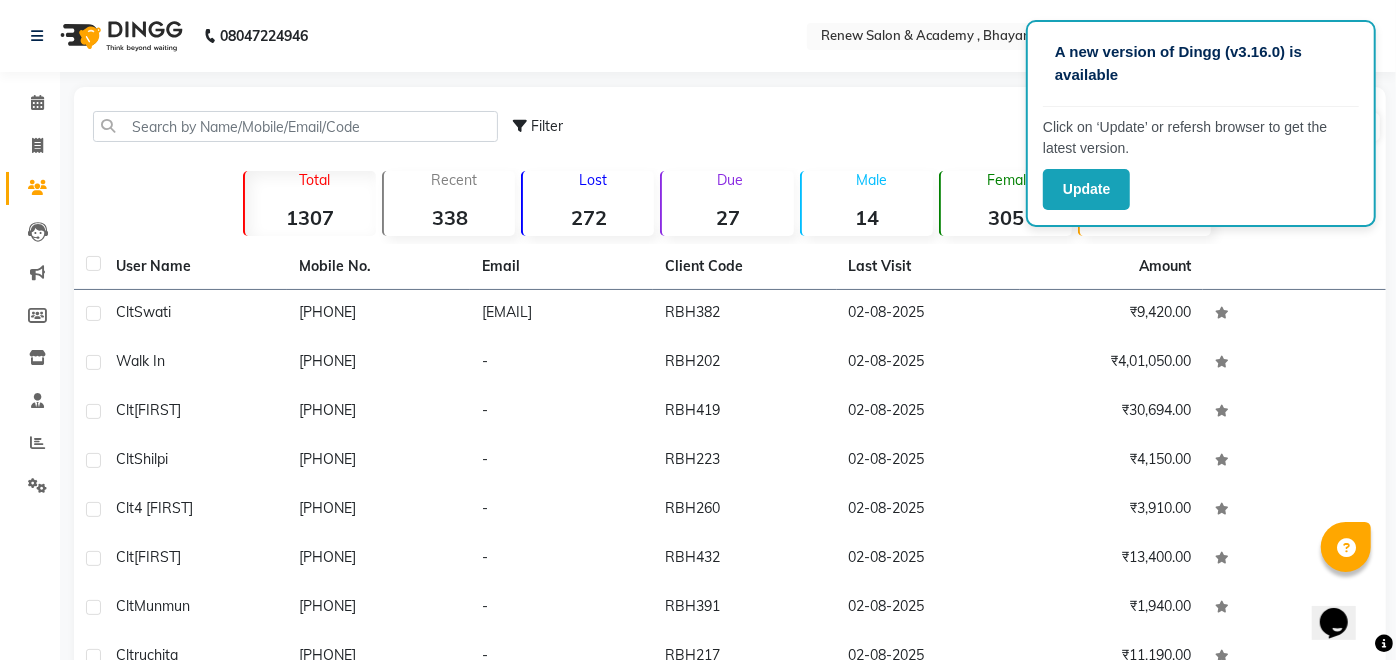 click on "272" 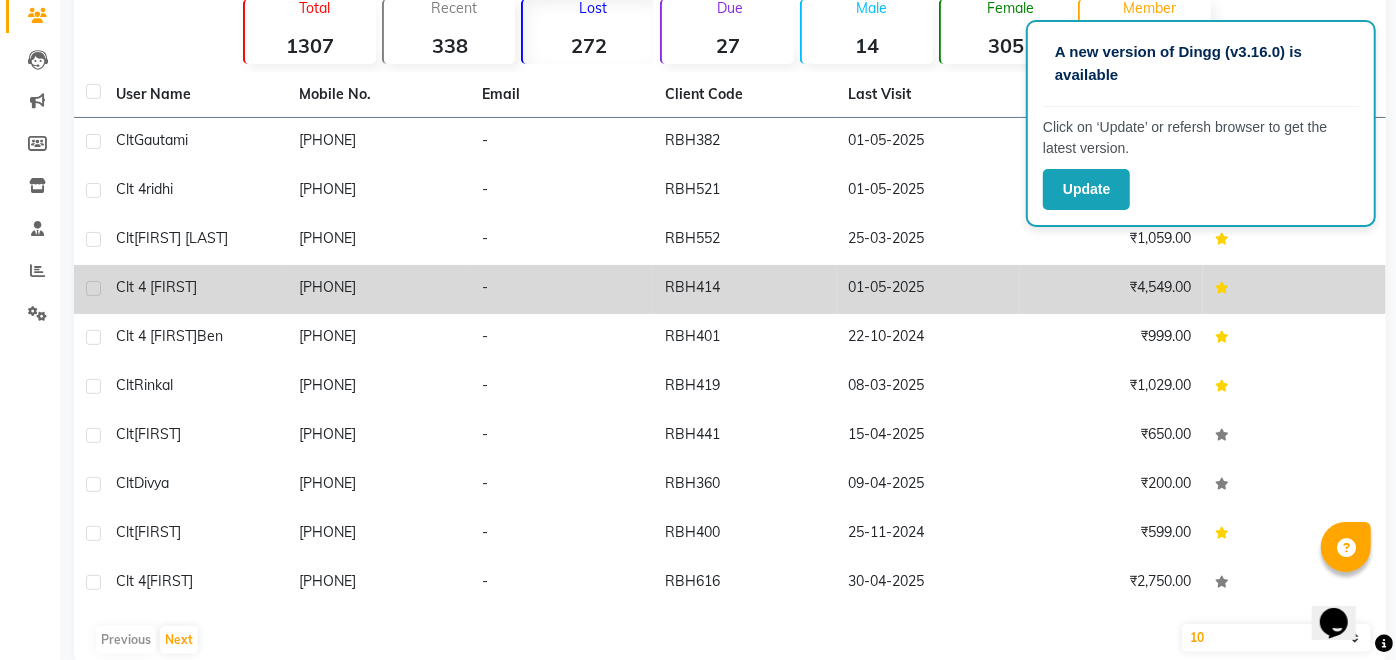 scroll, scrollTop: 205, scrollLeft: 0, axis: vertical 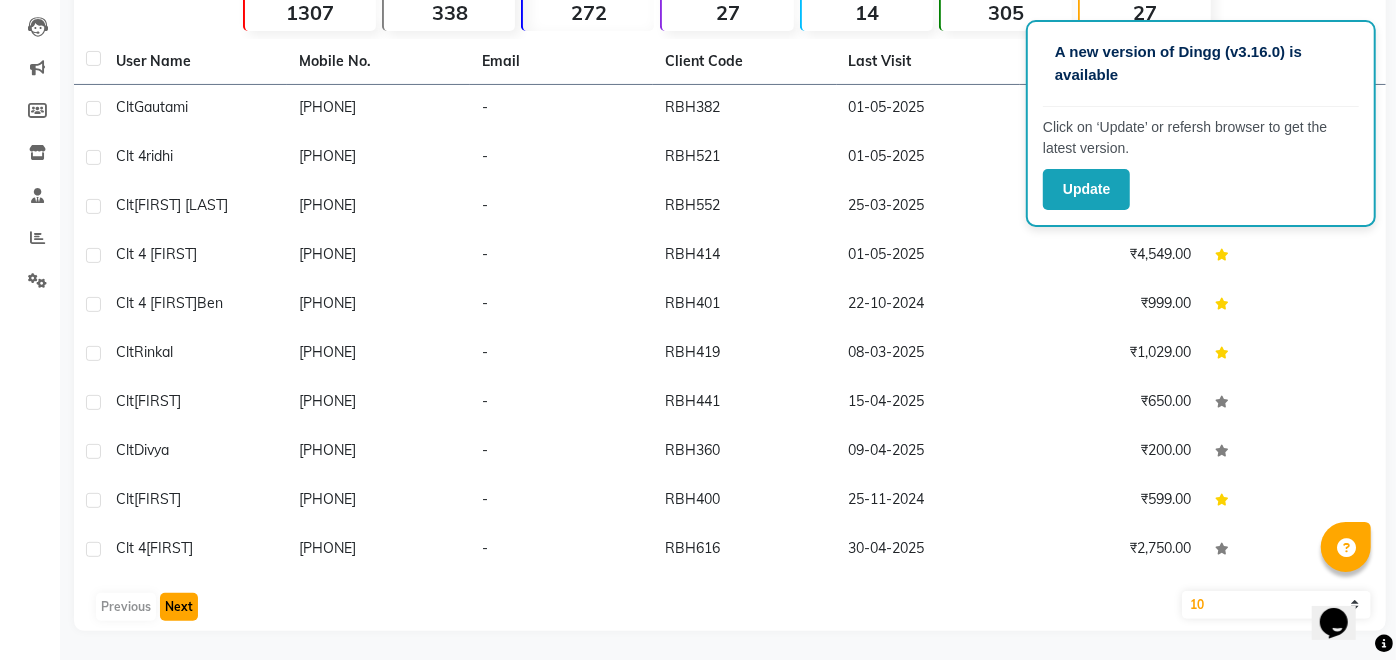 click on "Next" 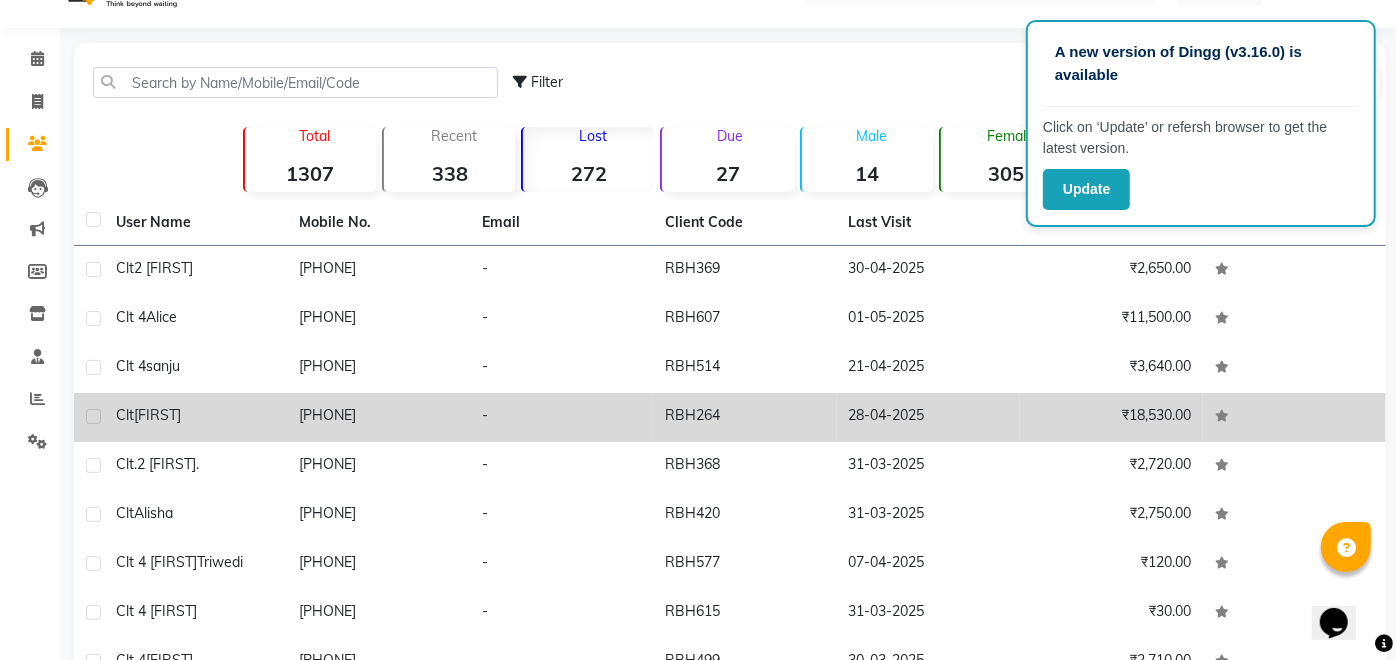 scroll, scrollTop: 42, scrollLeft: 0, axis: vertical 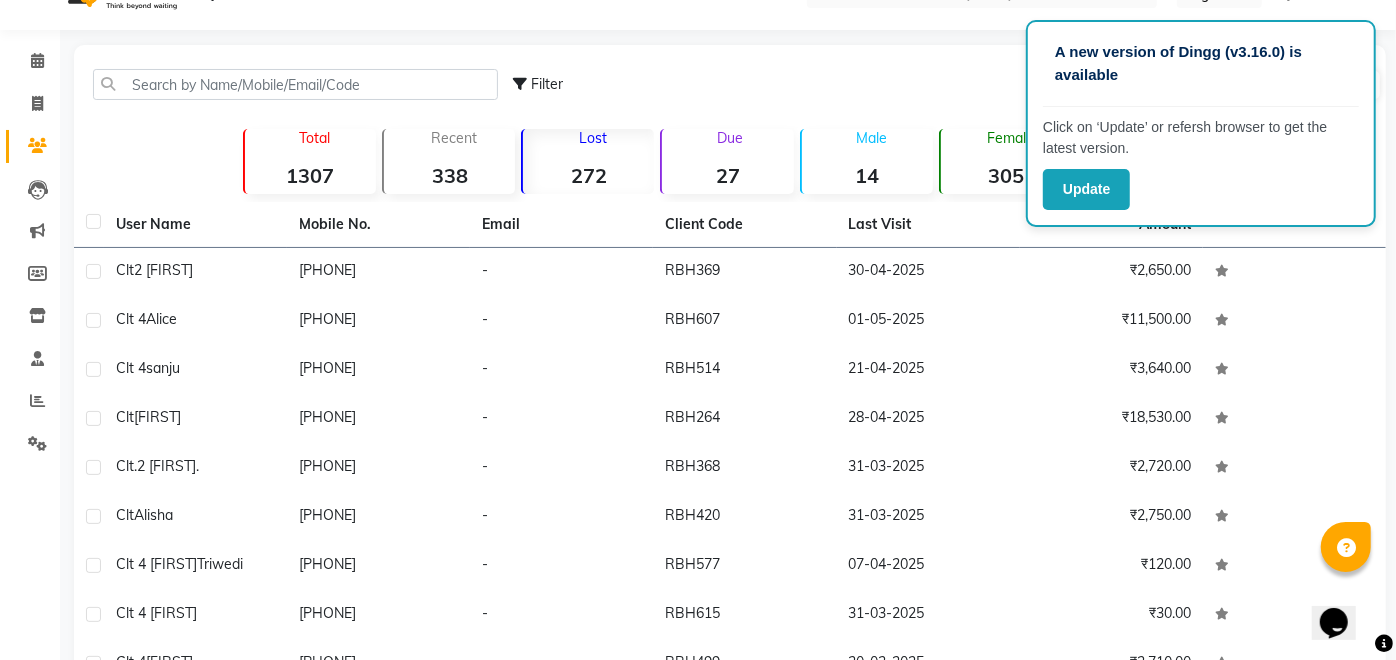 click on "Male  14" 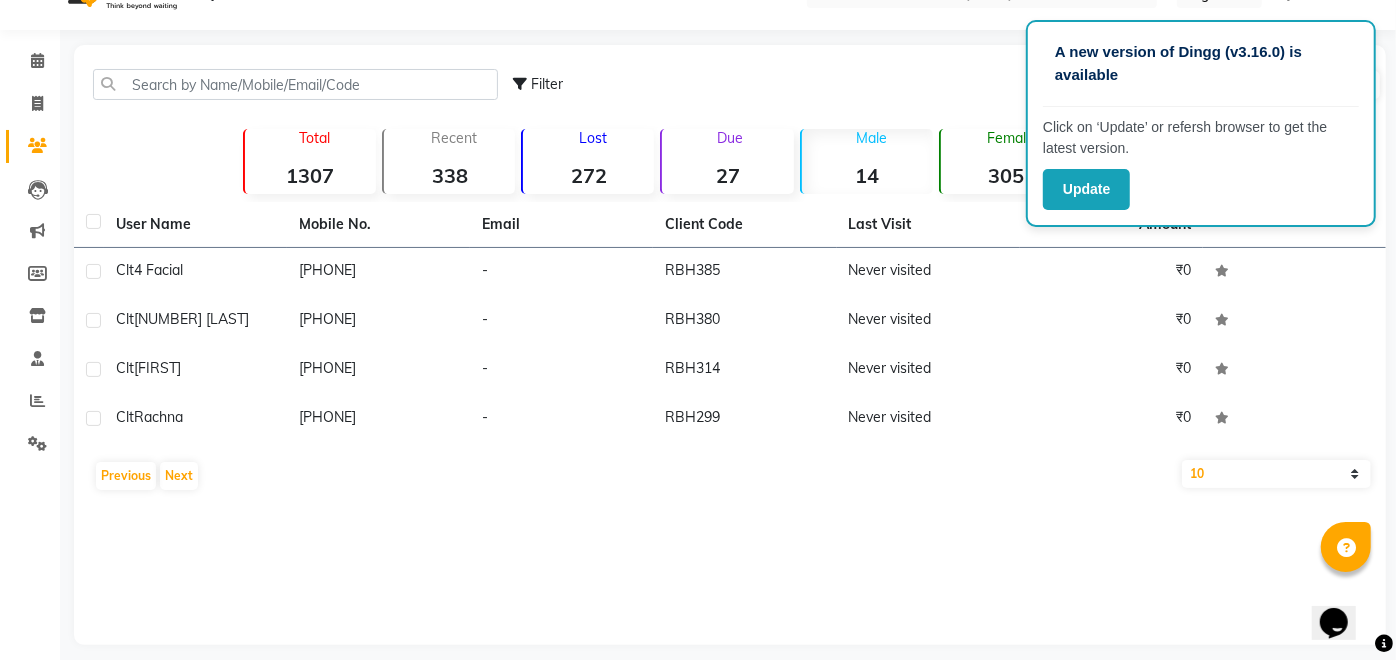 click on "27" 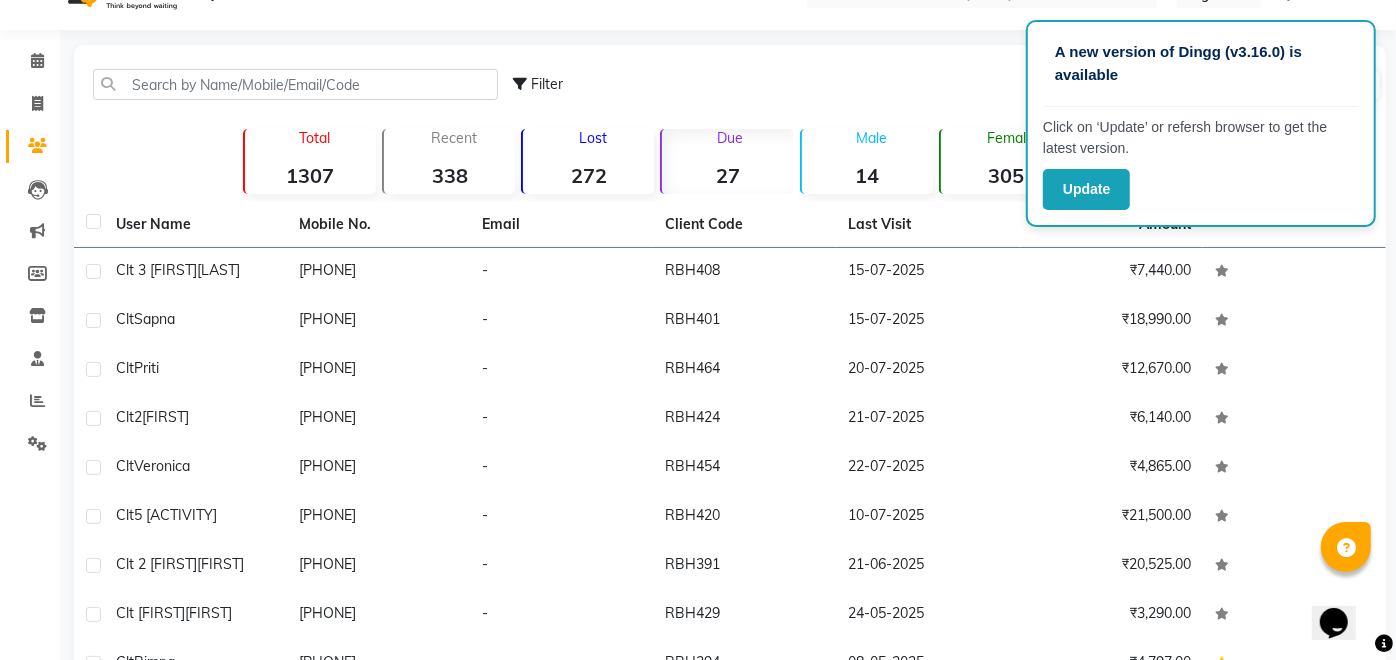 click on "Female  305" 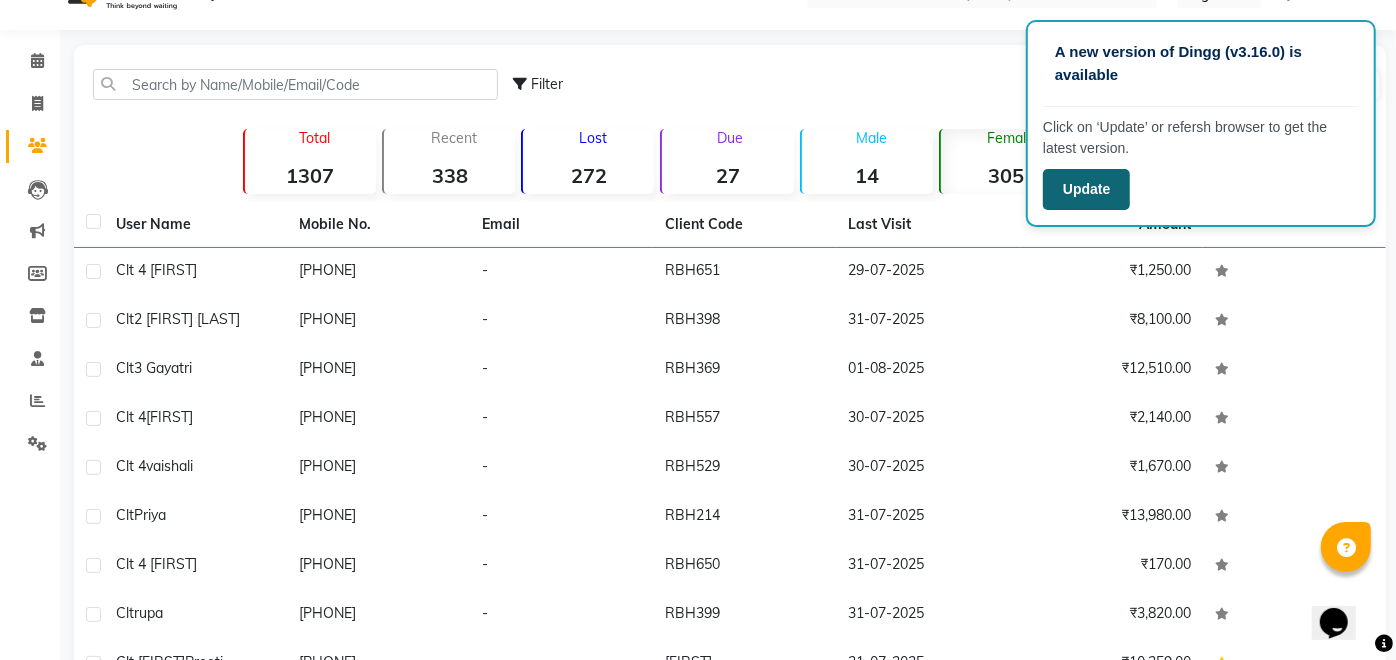 click on "Update" 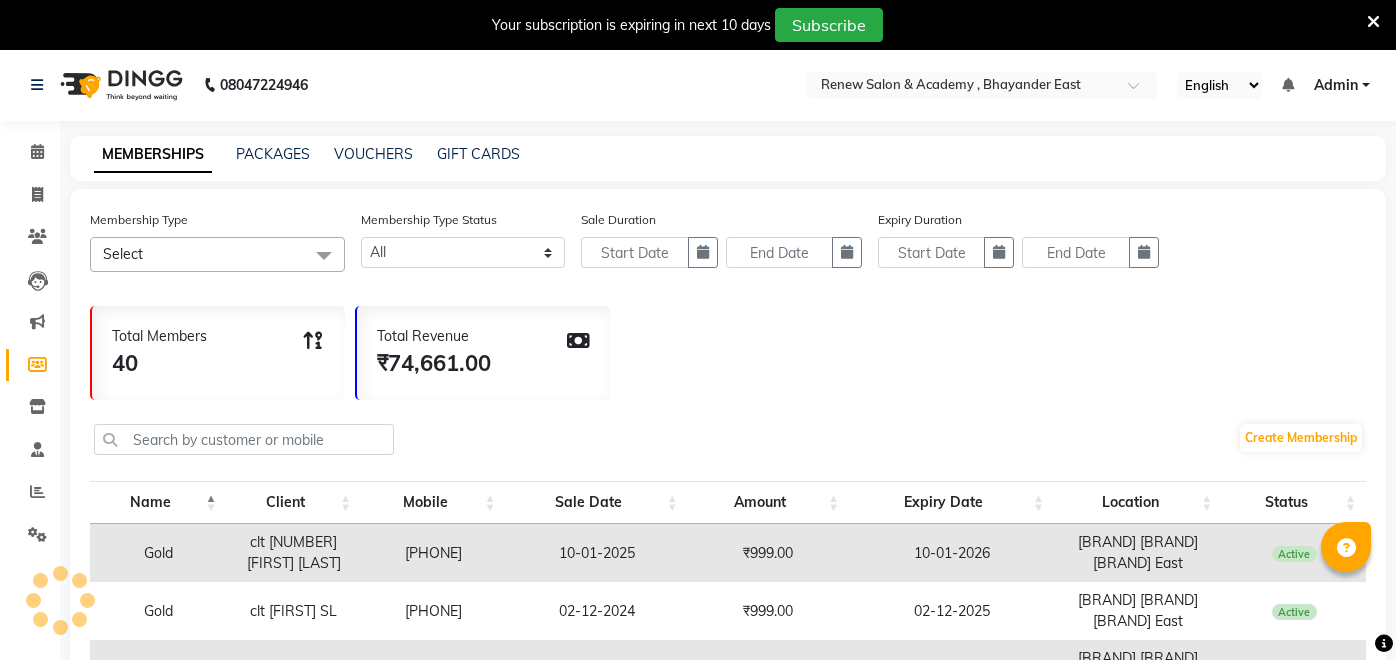 select 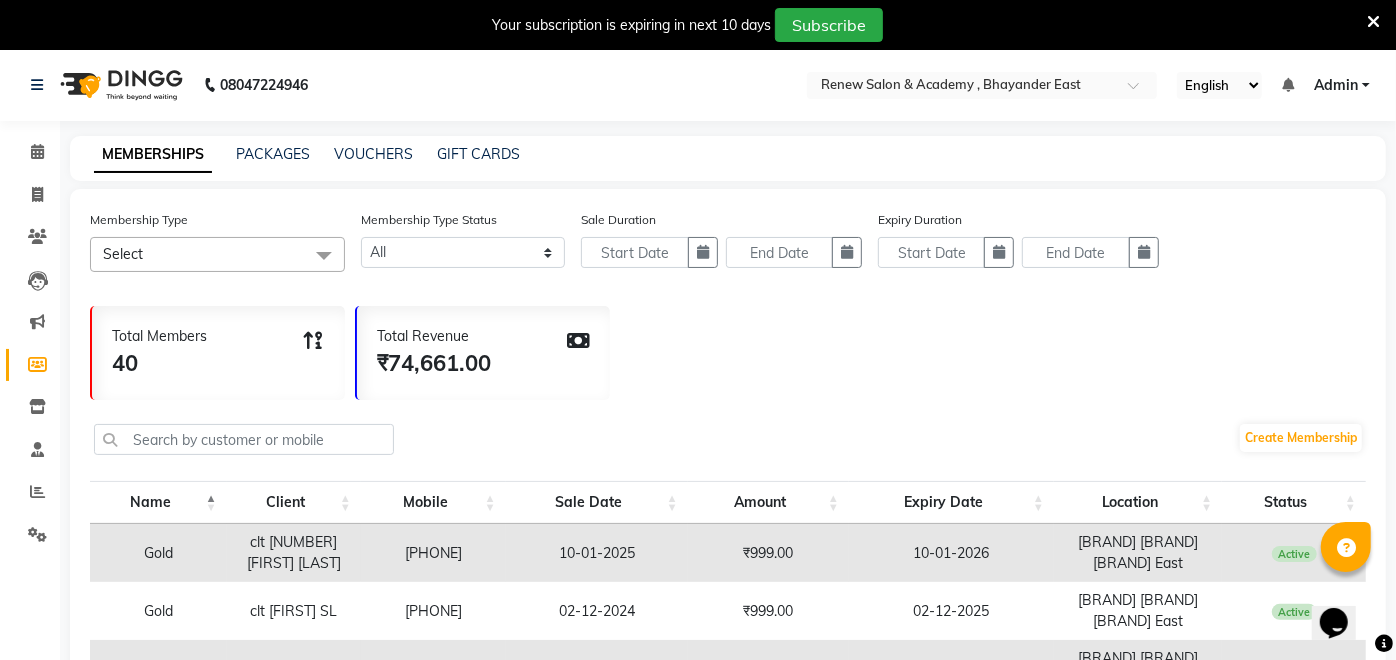 scroll, scrollTop: 0, scrollLeft: 0, axis: both 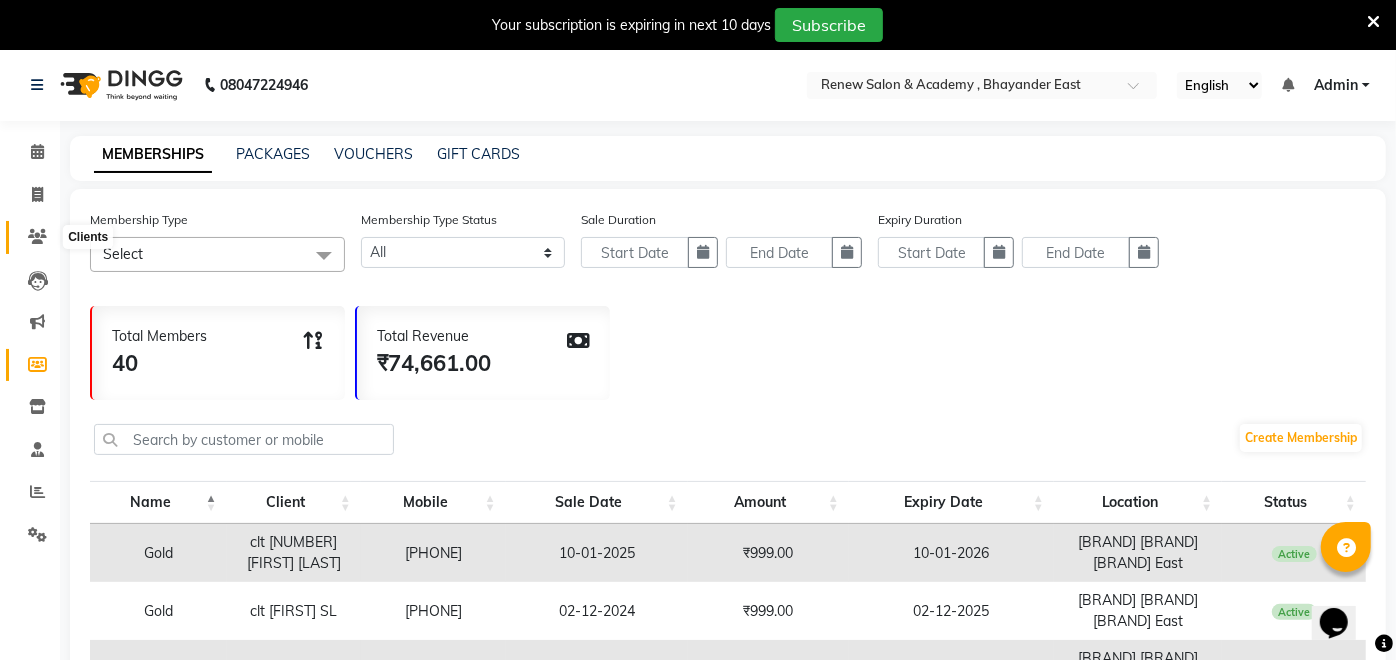 click 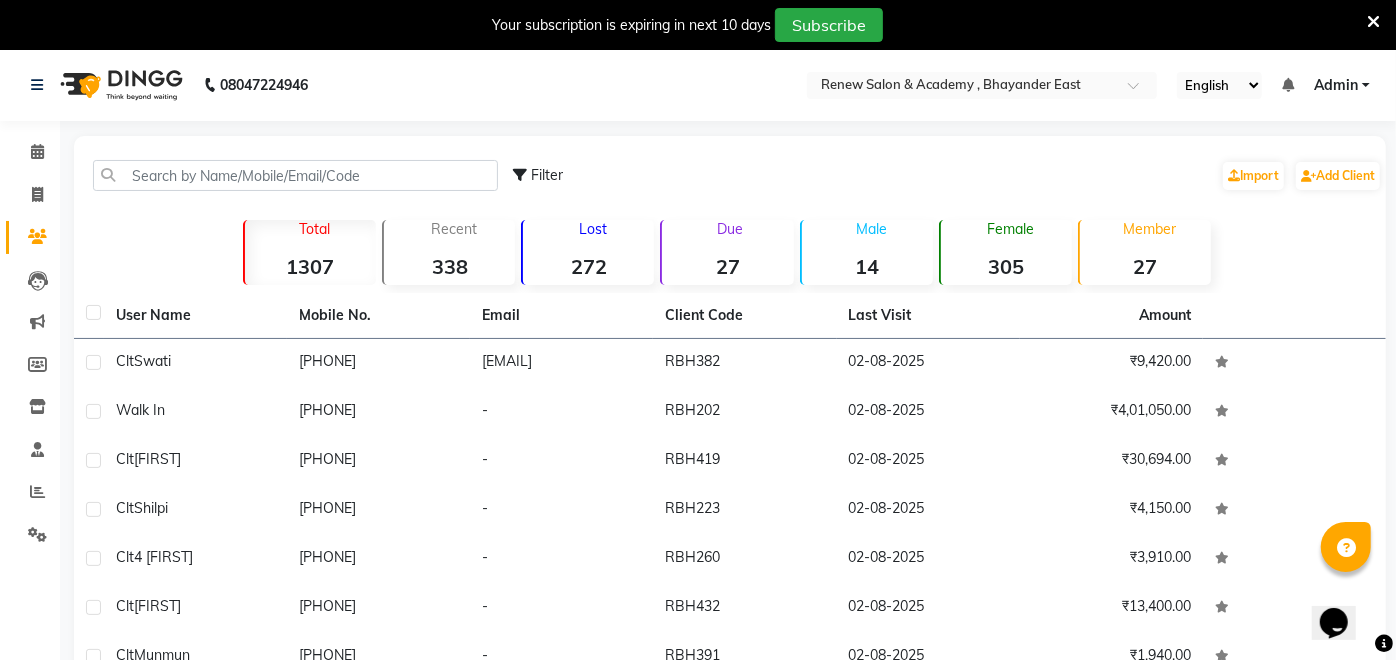 click 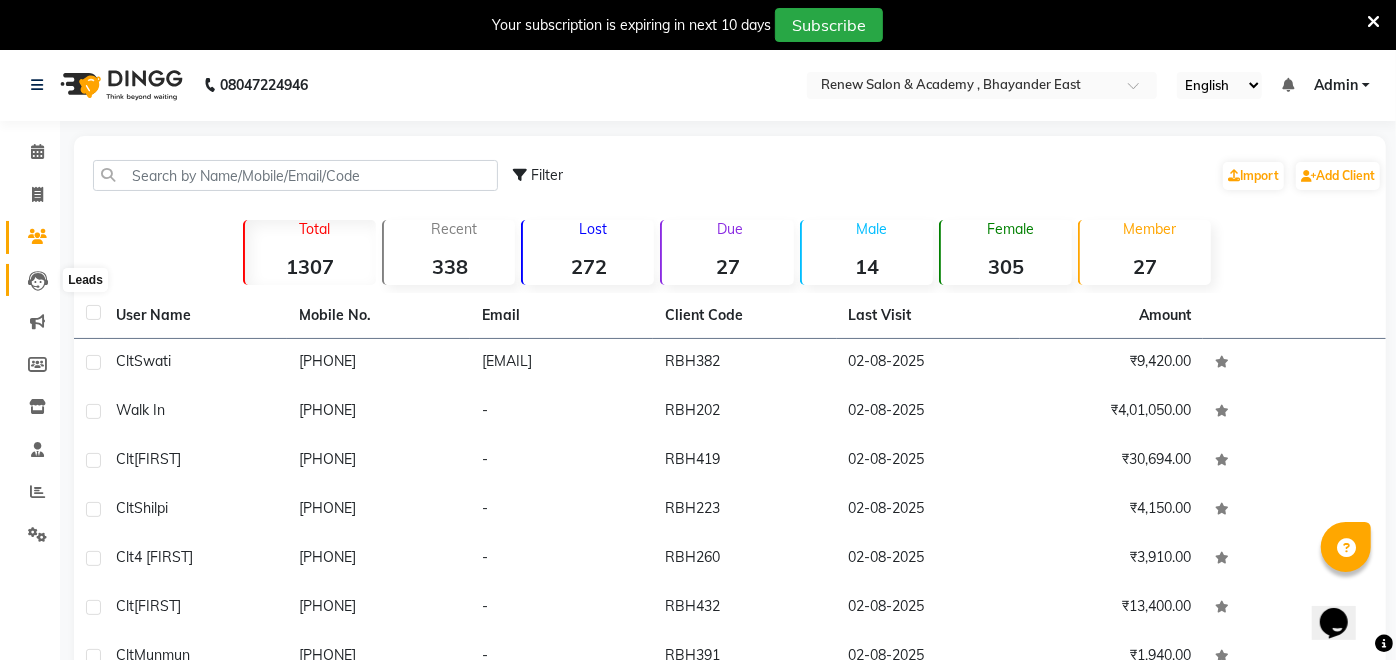 click 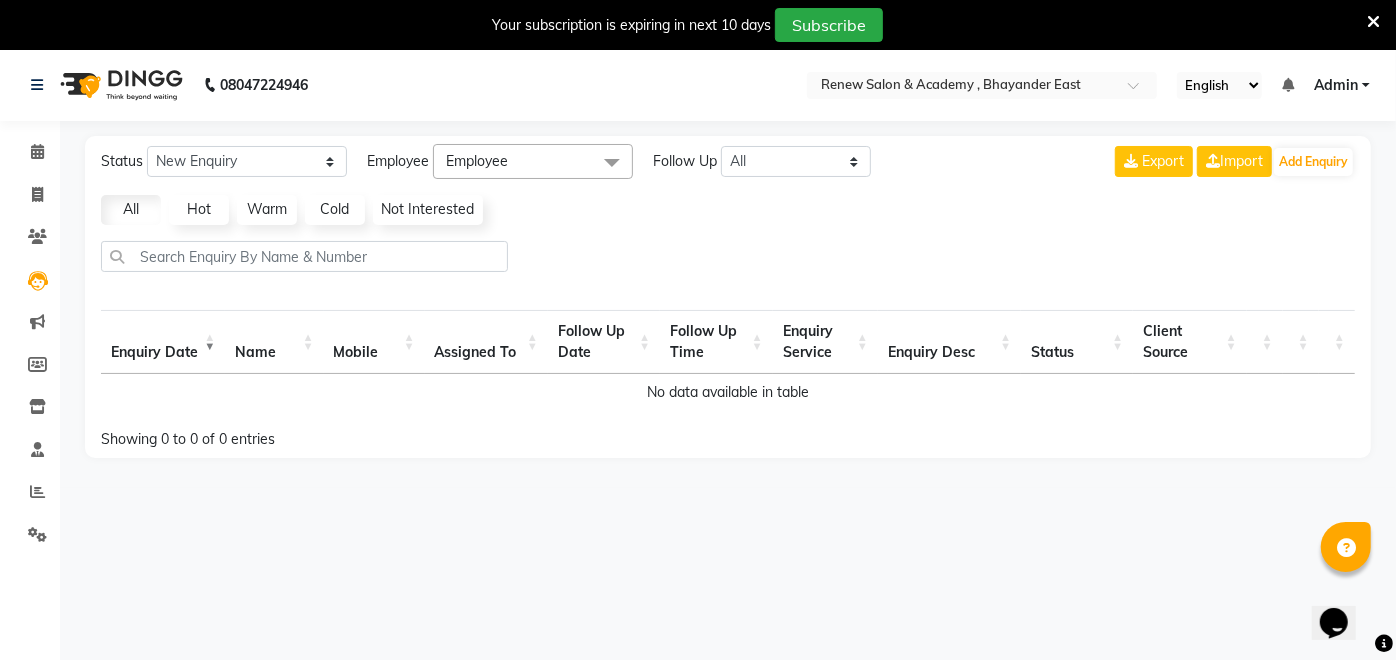 click on "All" 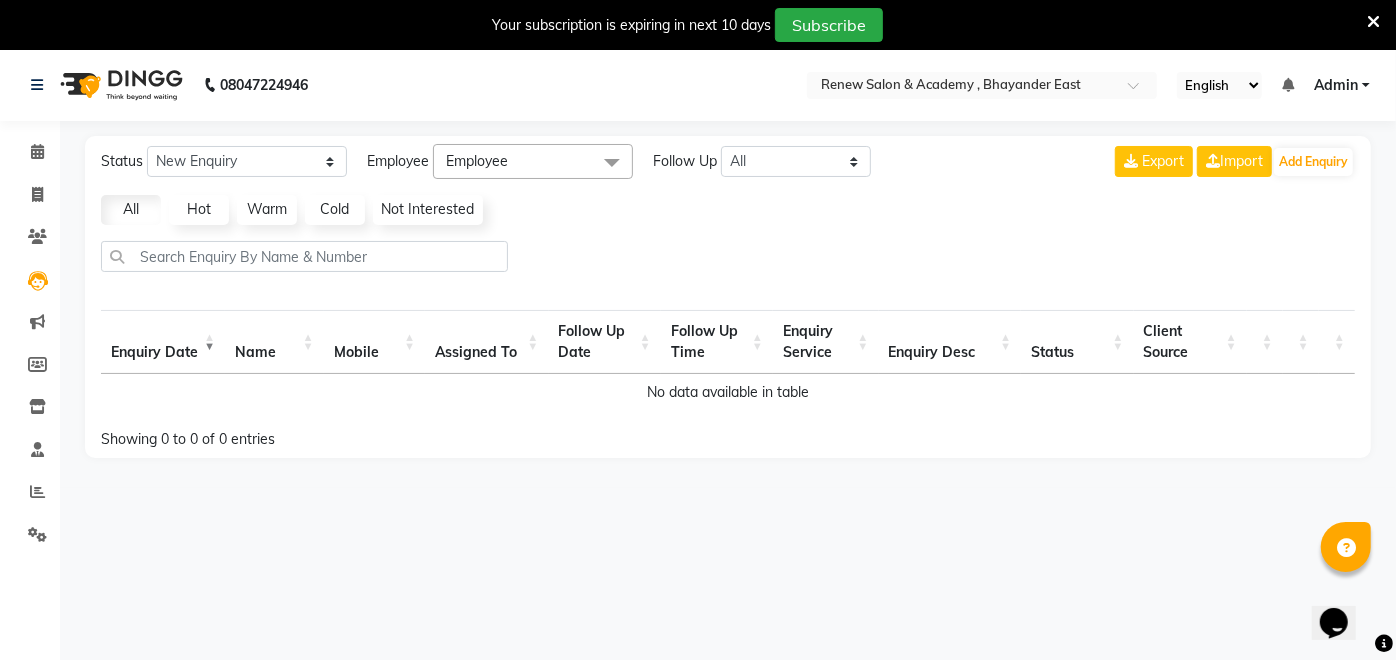 click on "Not Interested" 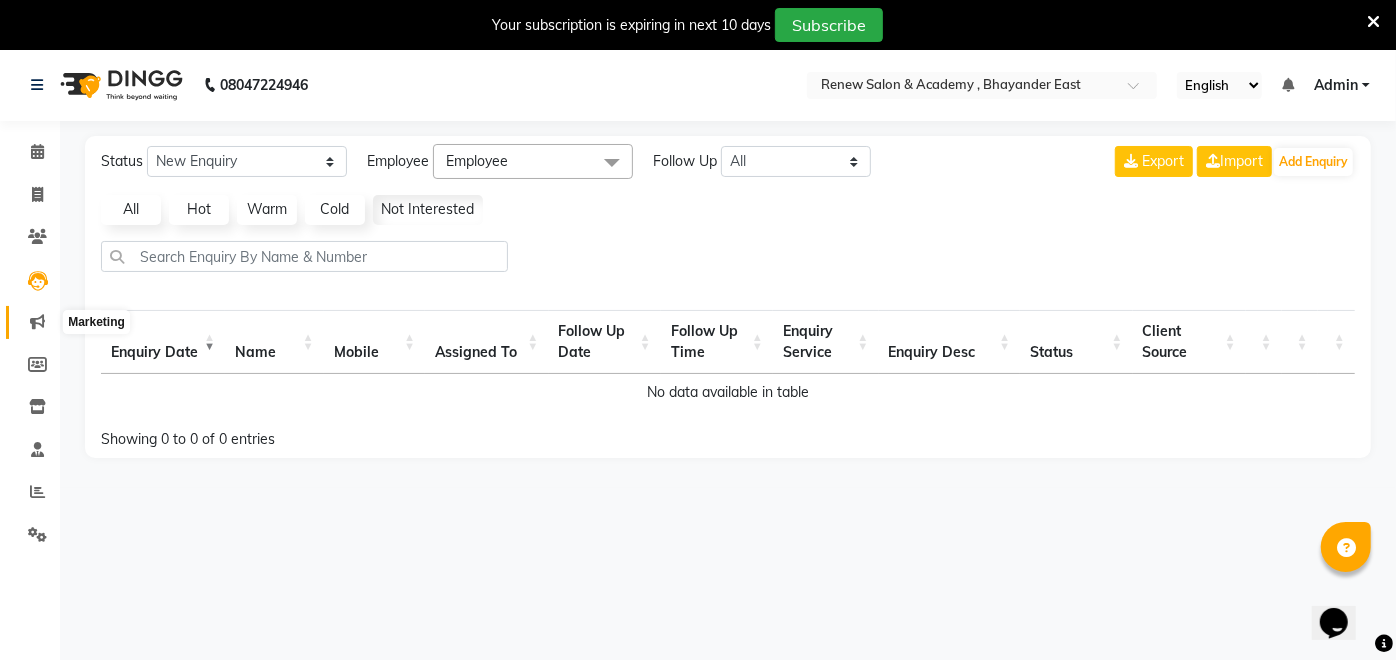 click 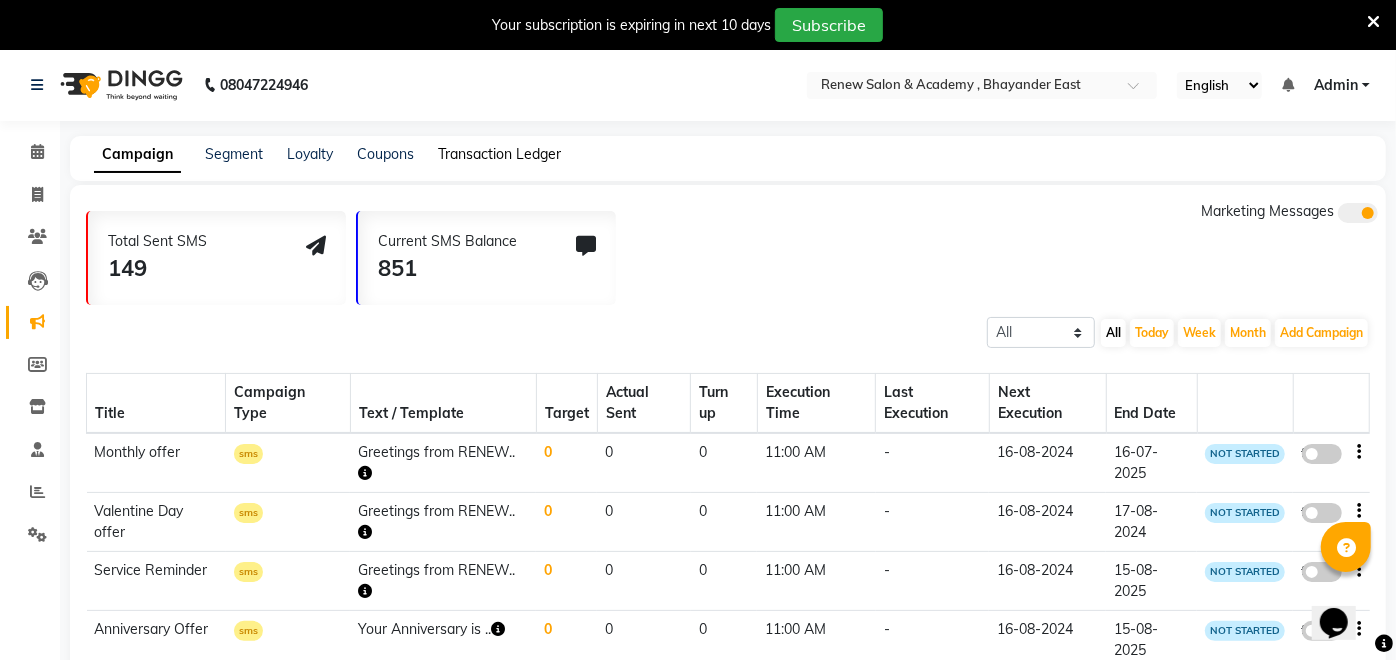 click on "Transaction Ledger" 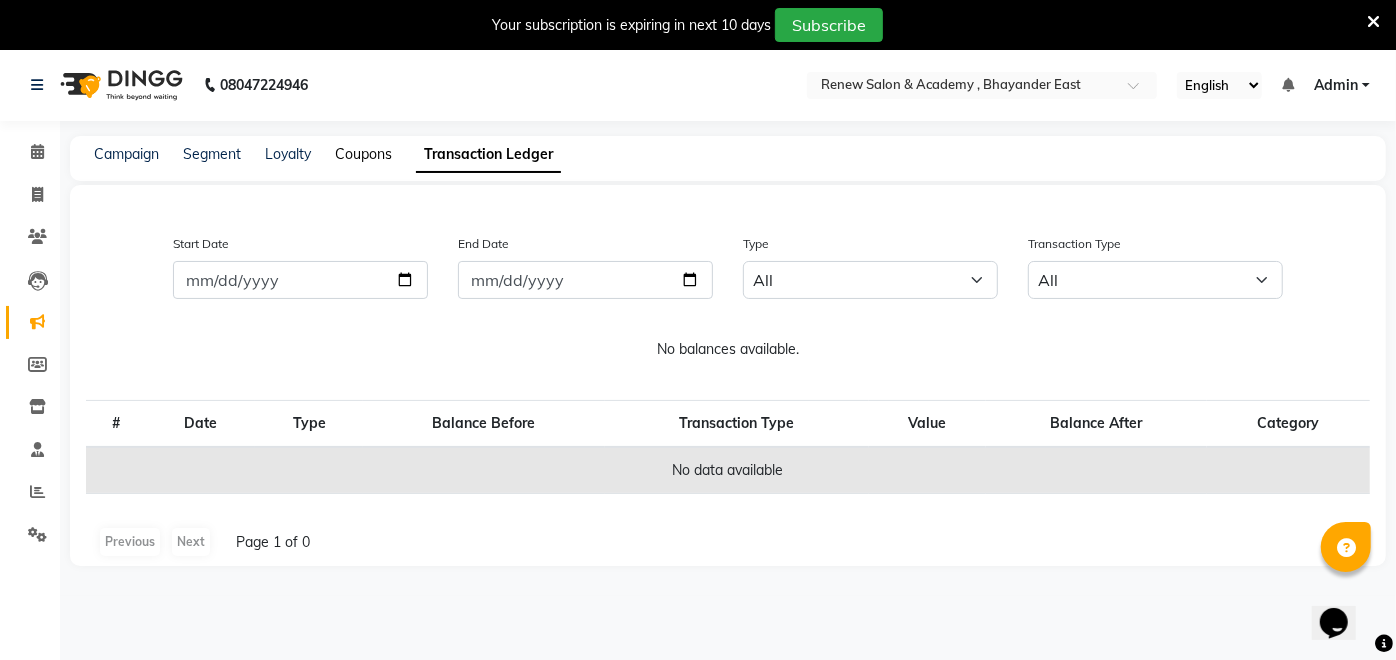 click on "Coupons" 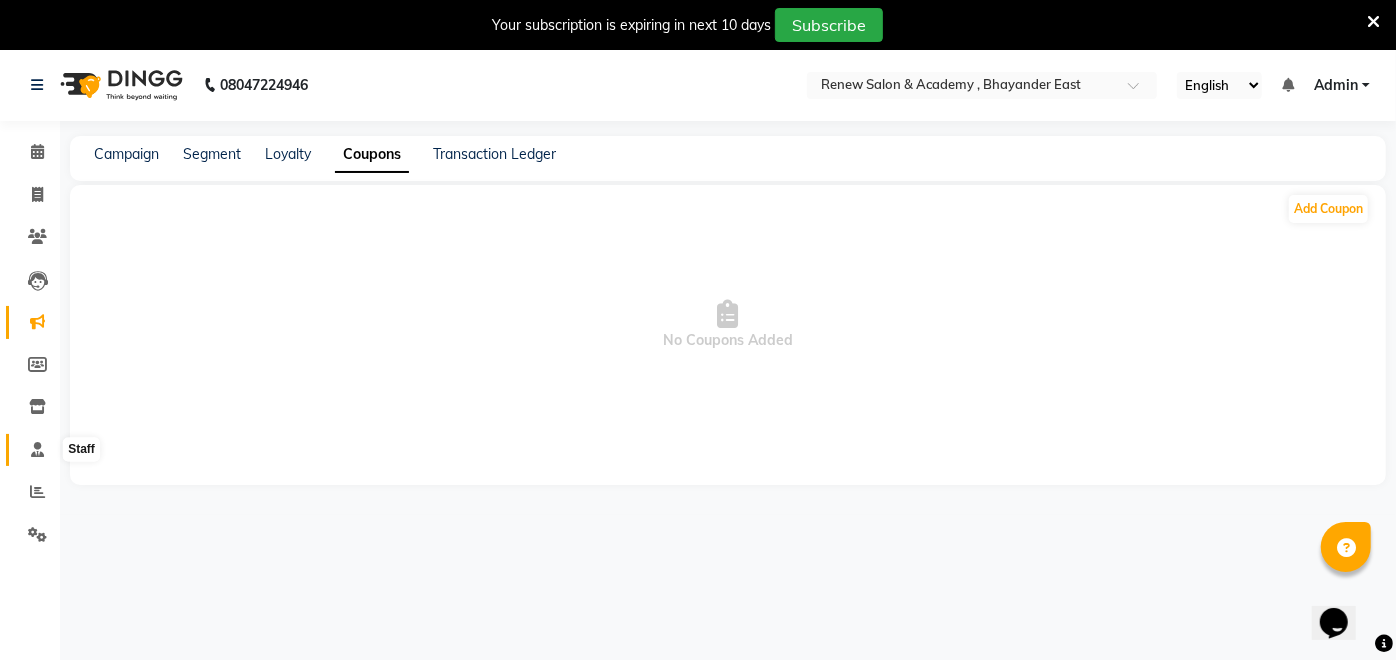 click 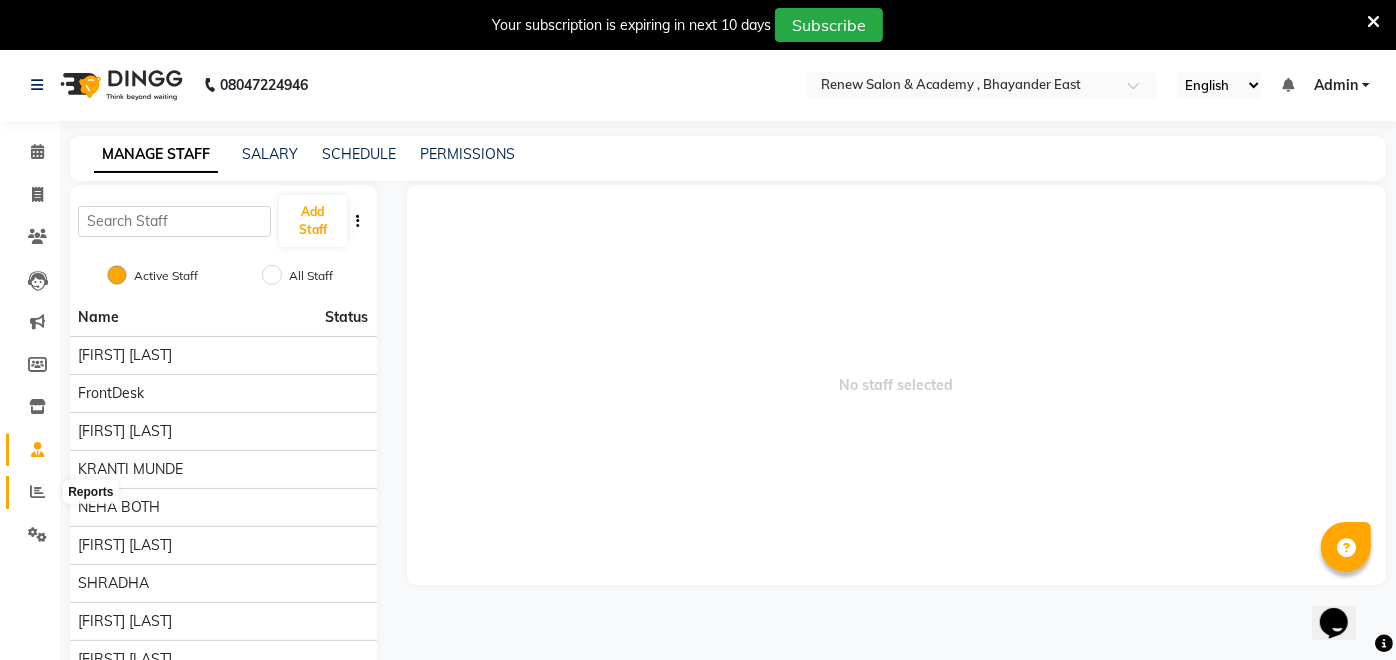click 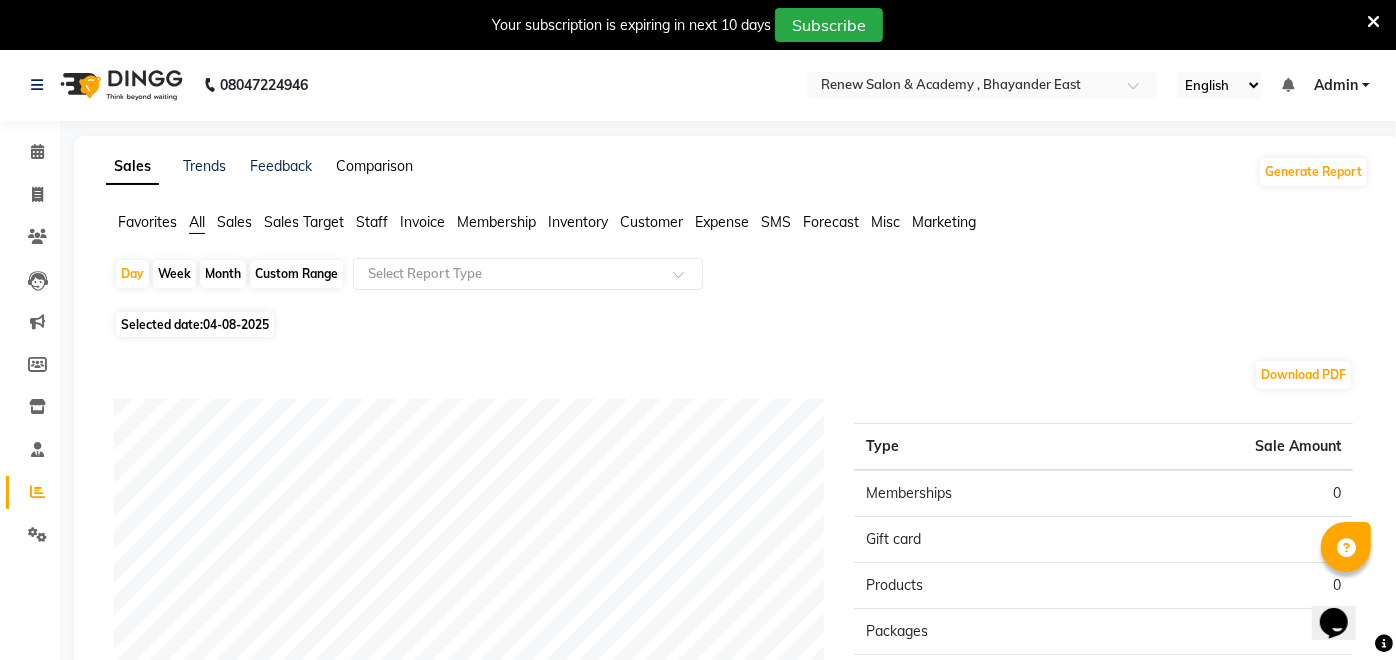 click on "Comparison" 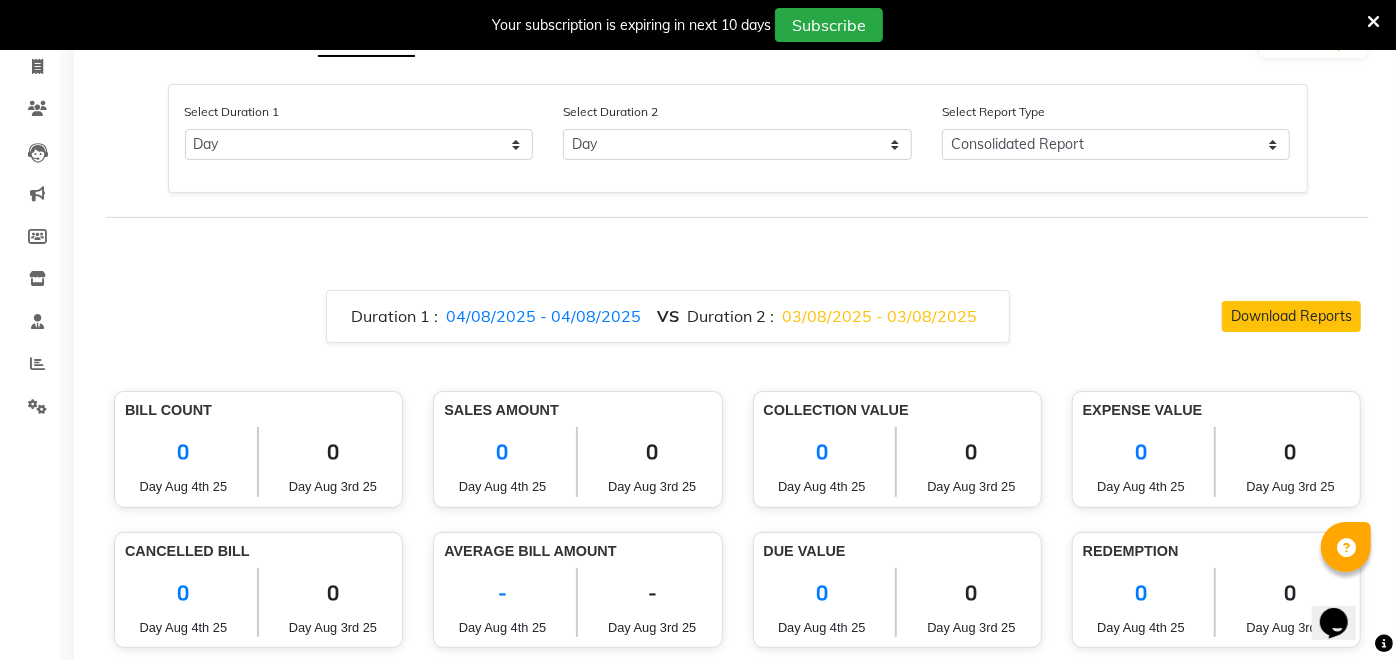 scroll, scrollTop: 0, scrollLeft: 0, axis: both 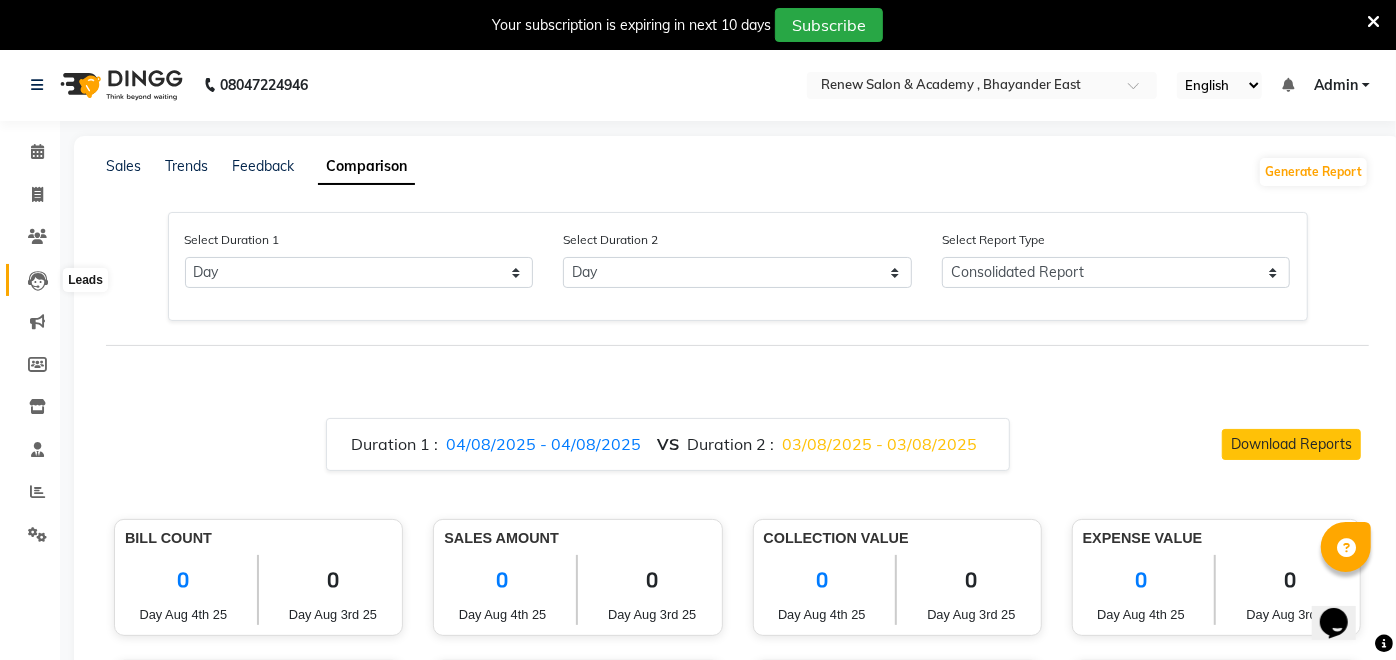 click 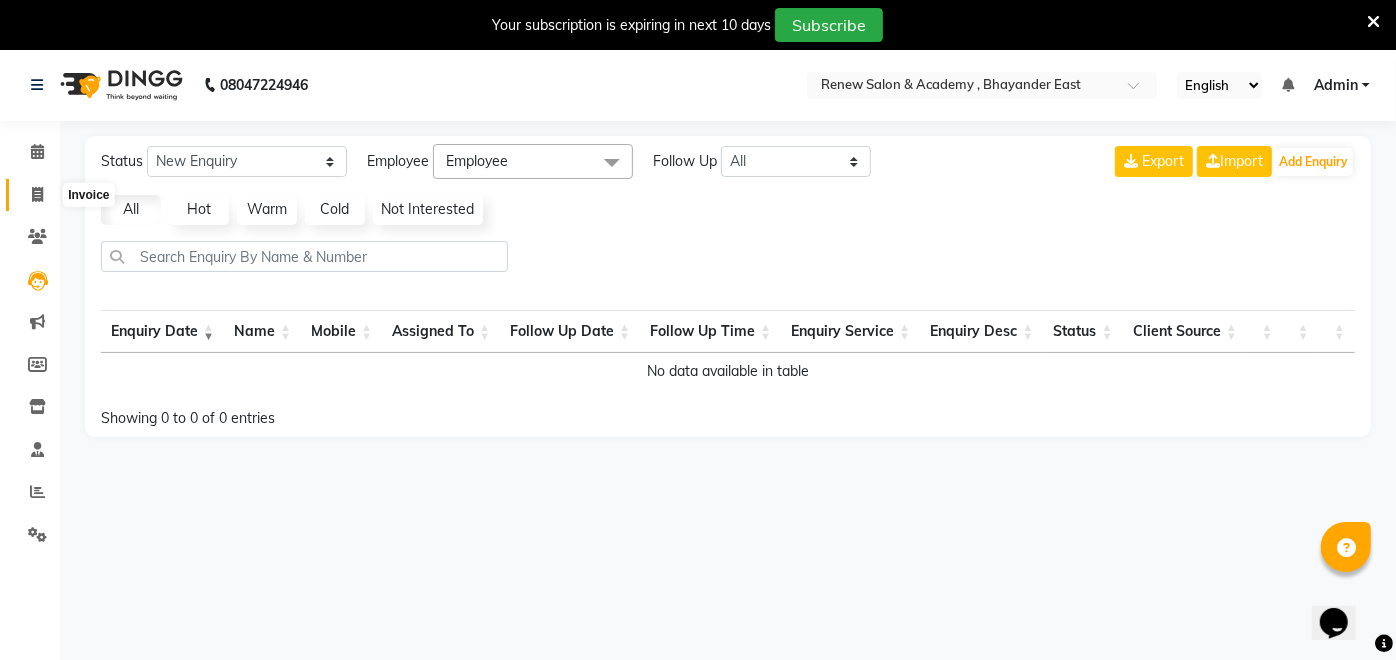 click 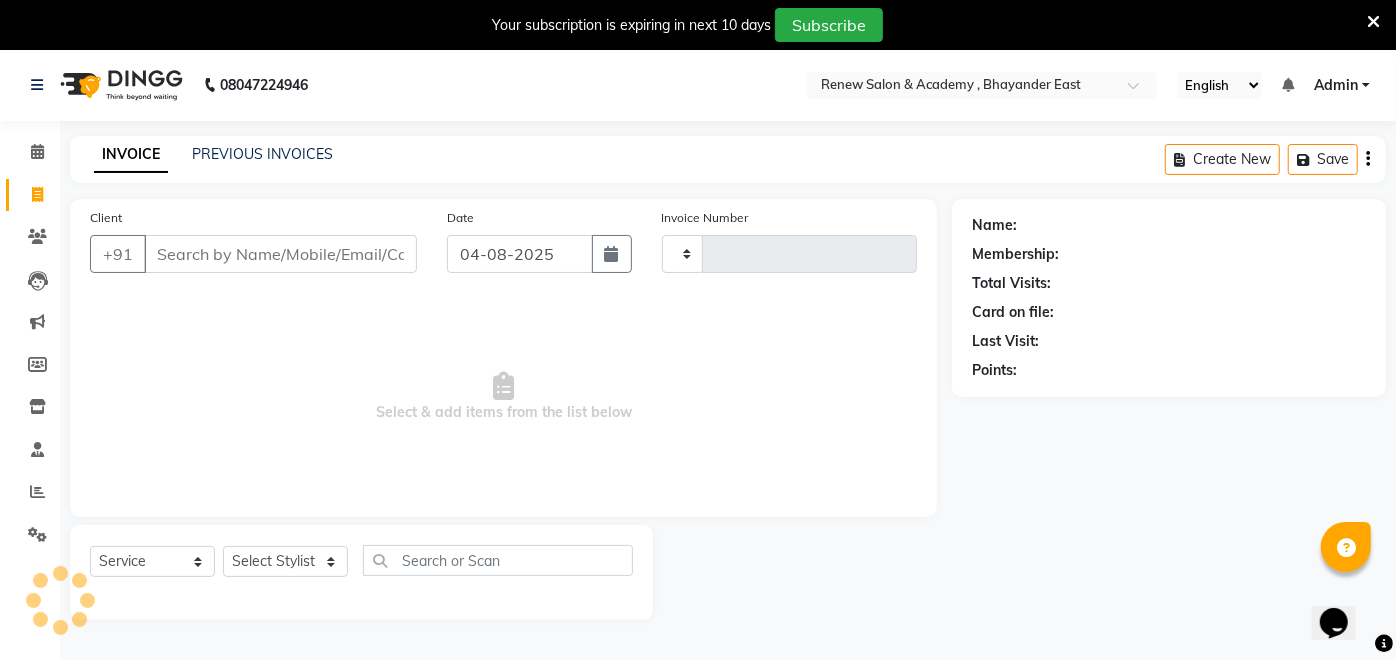 type on "1367" 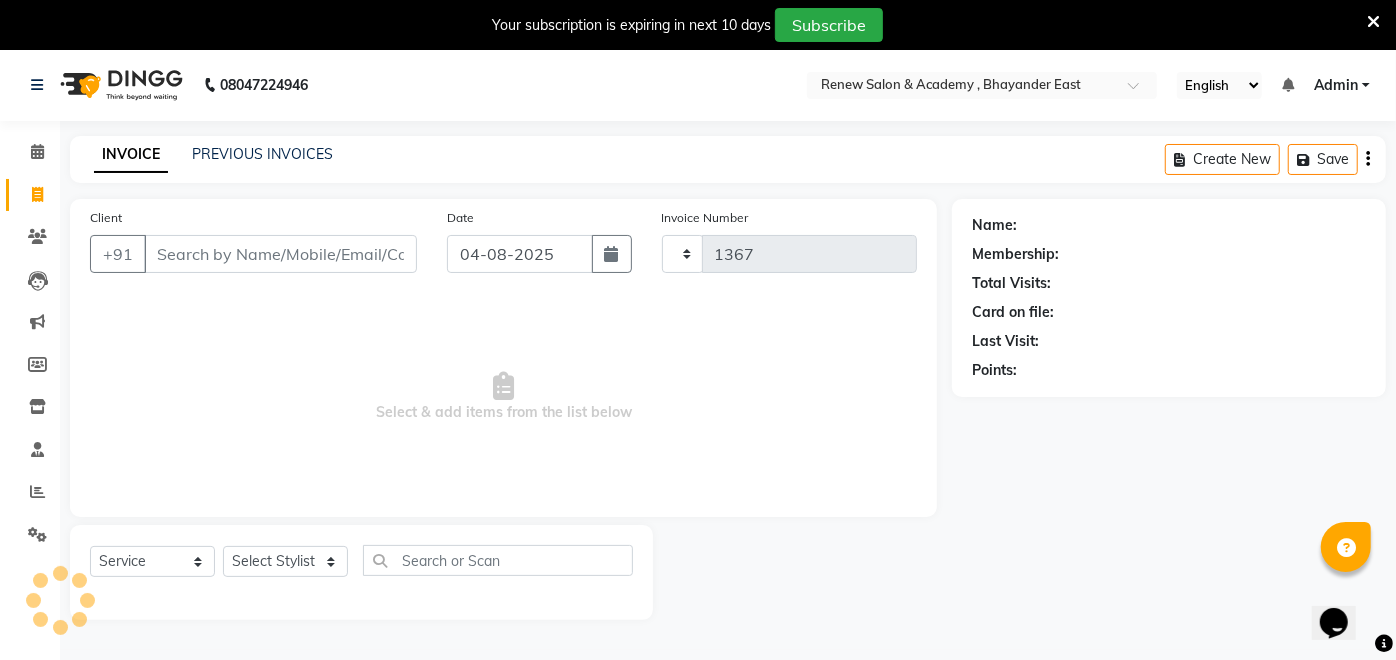 select on "6754" 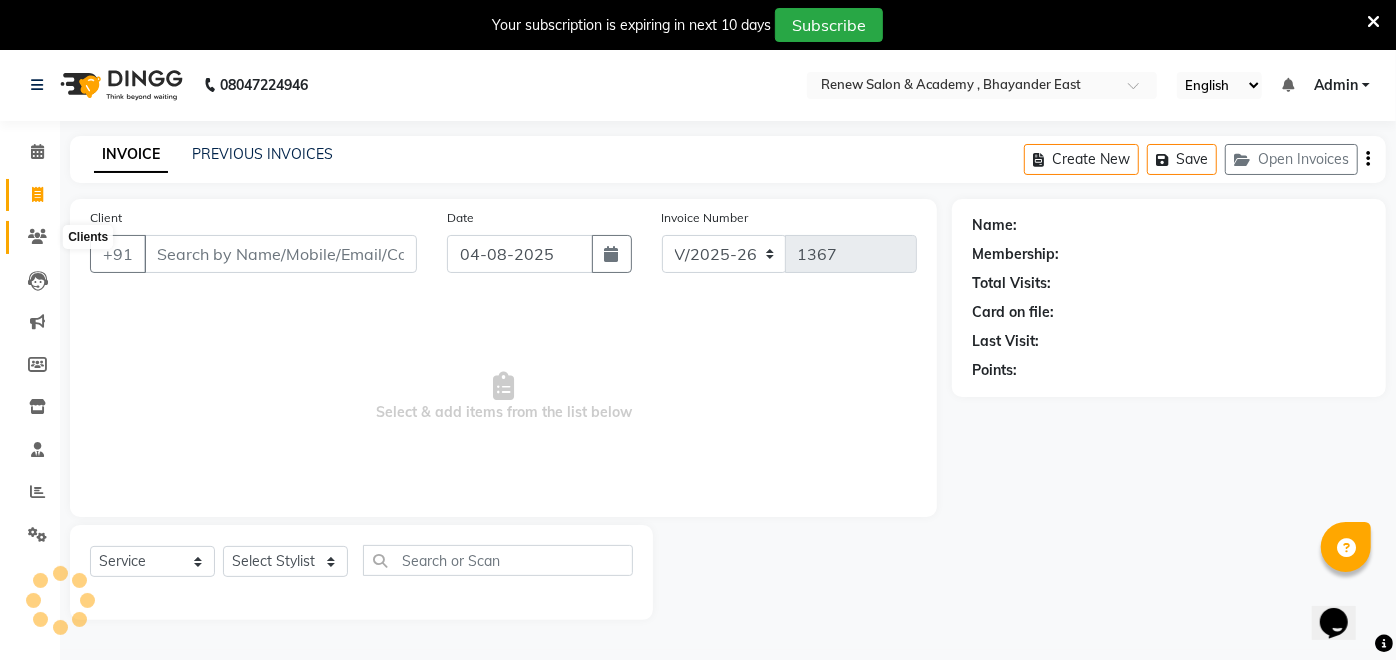 click 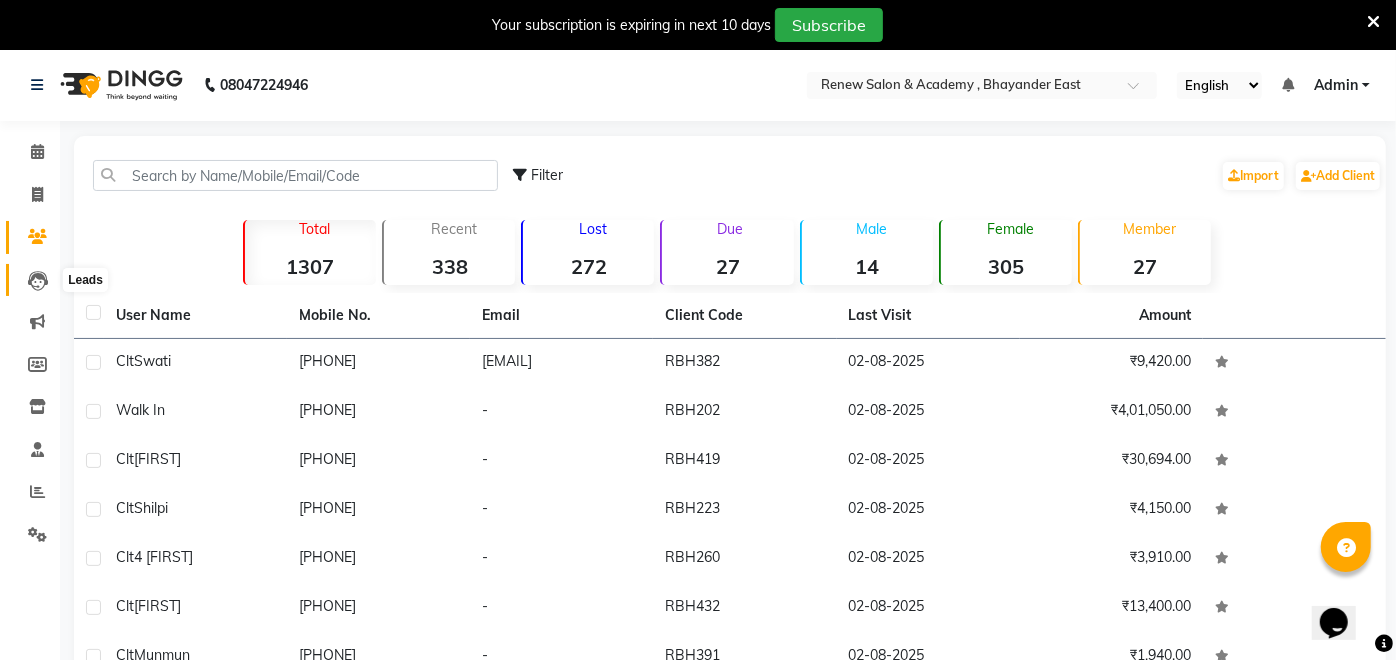 click 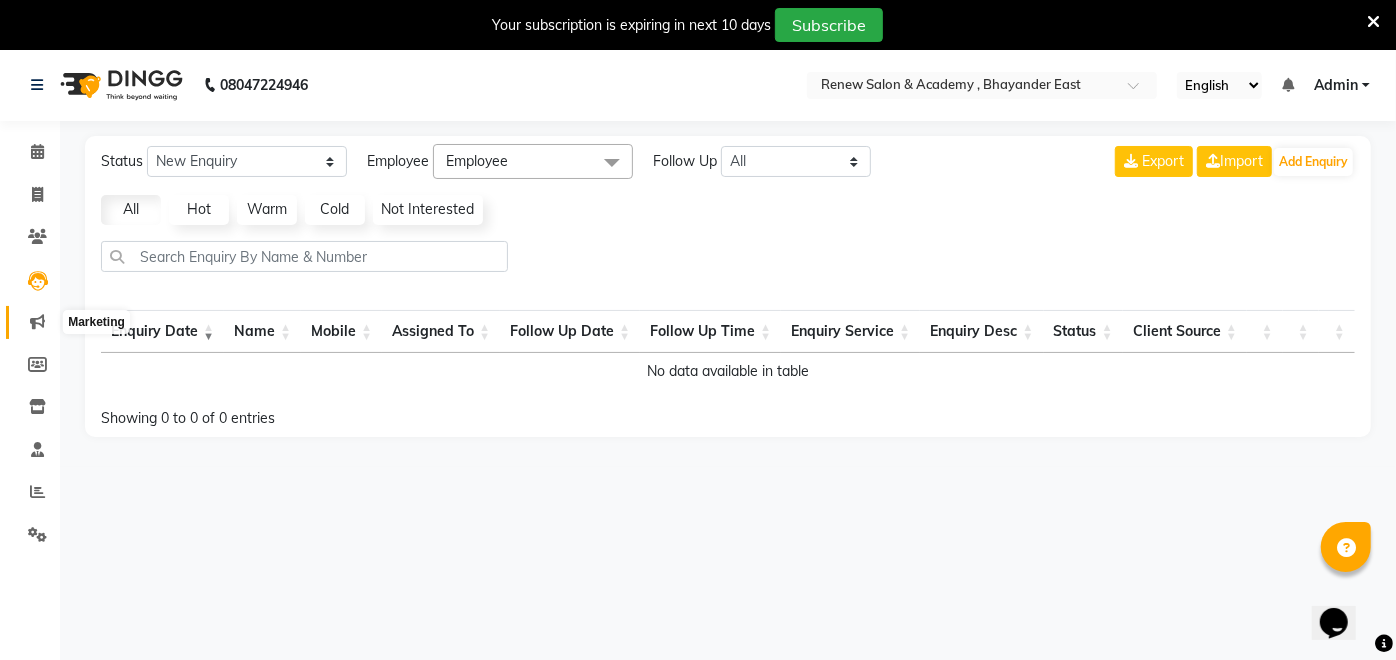 click 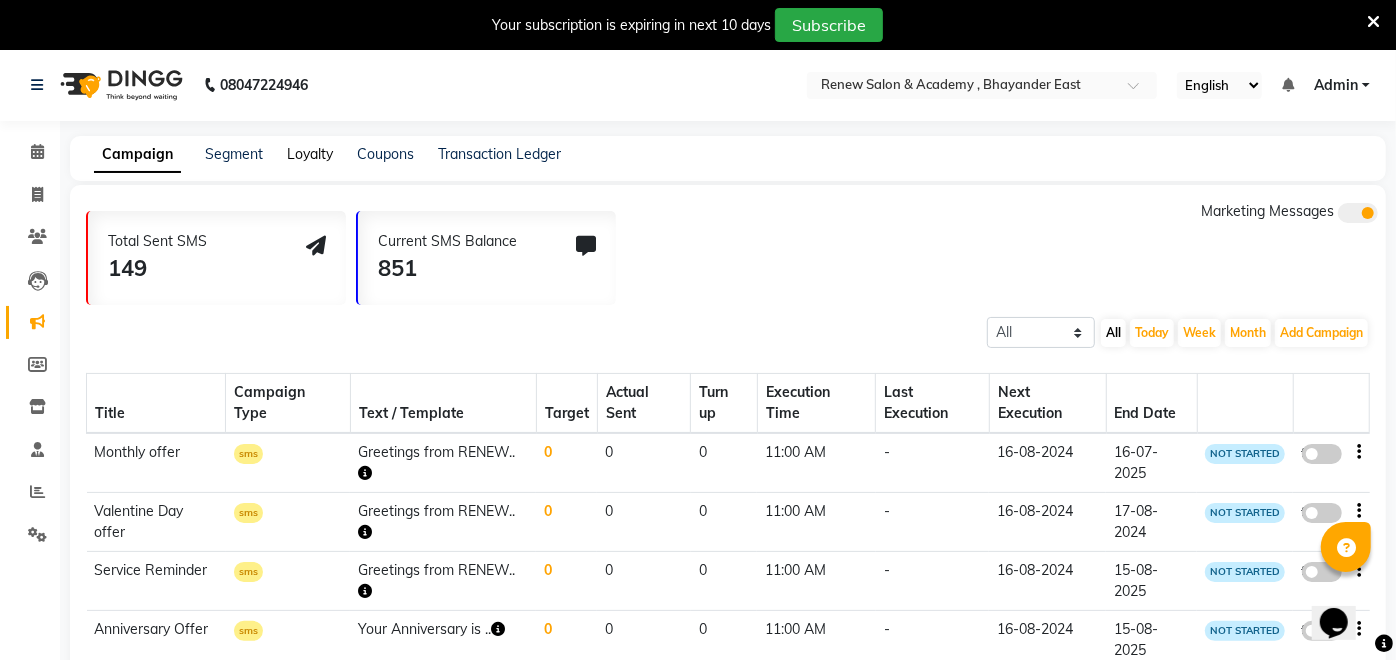 click on "Loyalty" 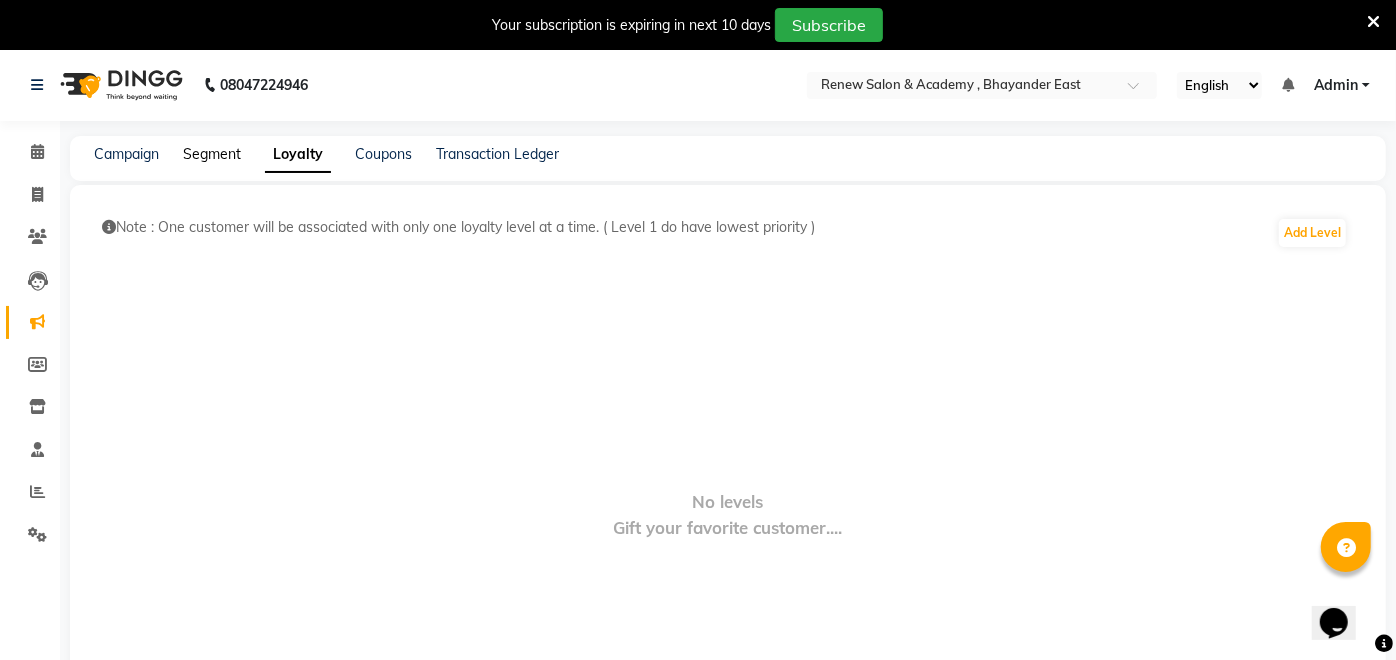 click on "Segment" 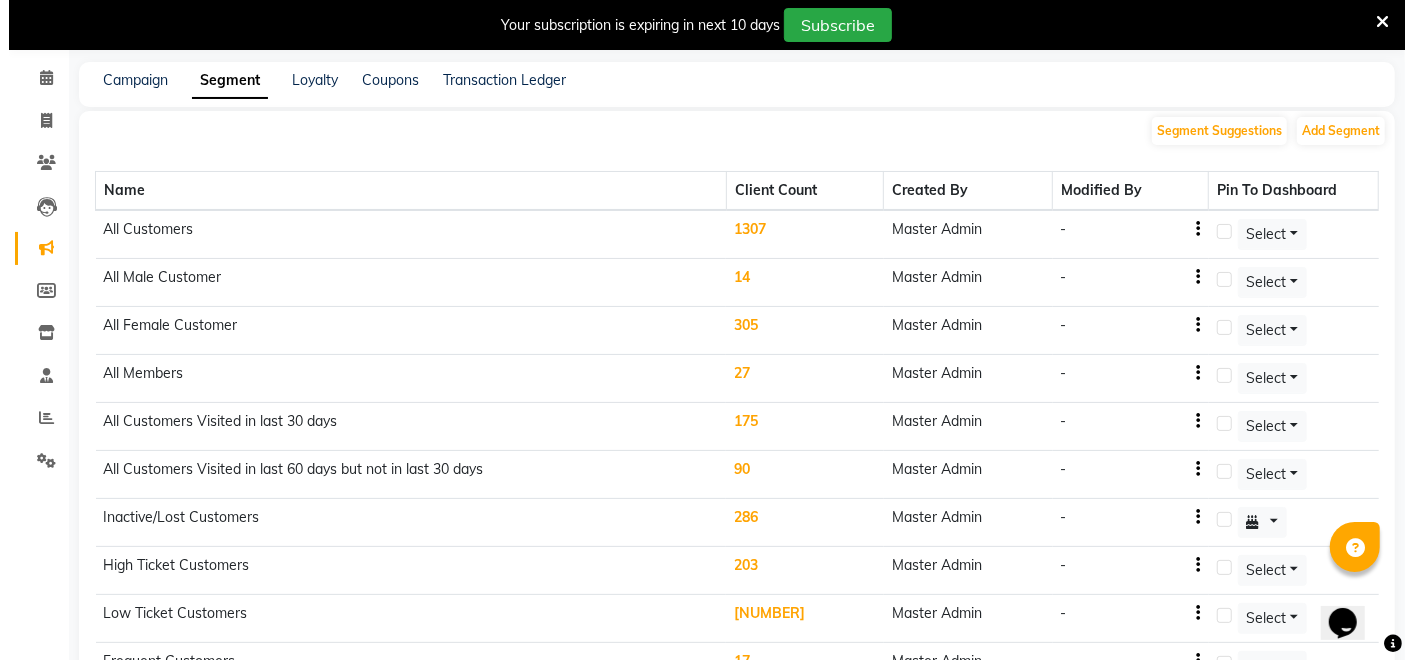 scroll, scrollTop: 73, scrollLeft: 0, axis: vertical 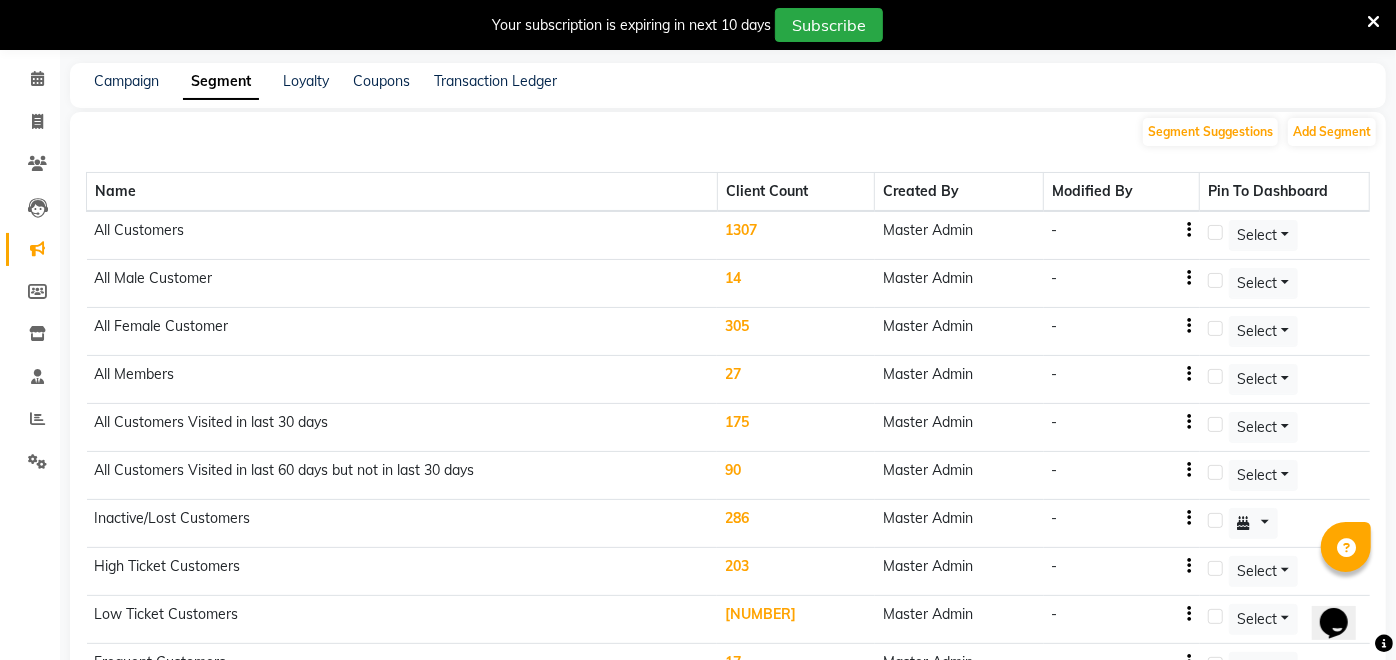 click on "Inactive/Lost Customers" 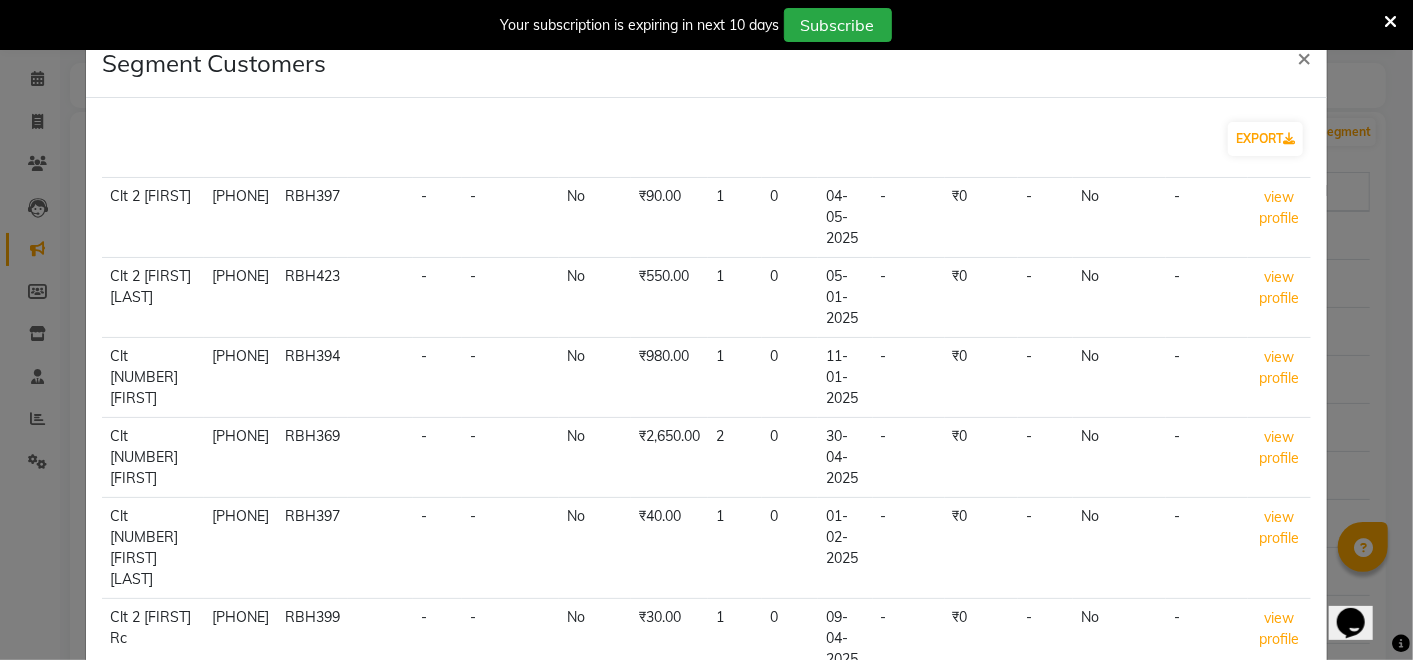 scroll, scrollTop: 354, scrollLeft: 0, axis: vertical 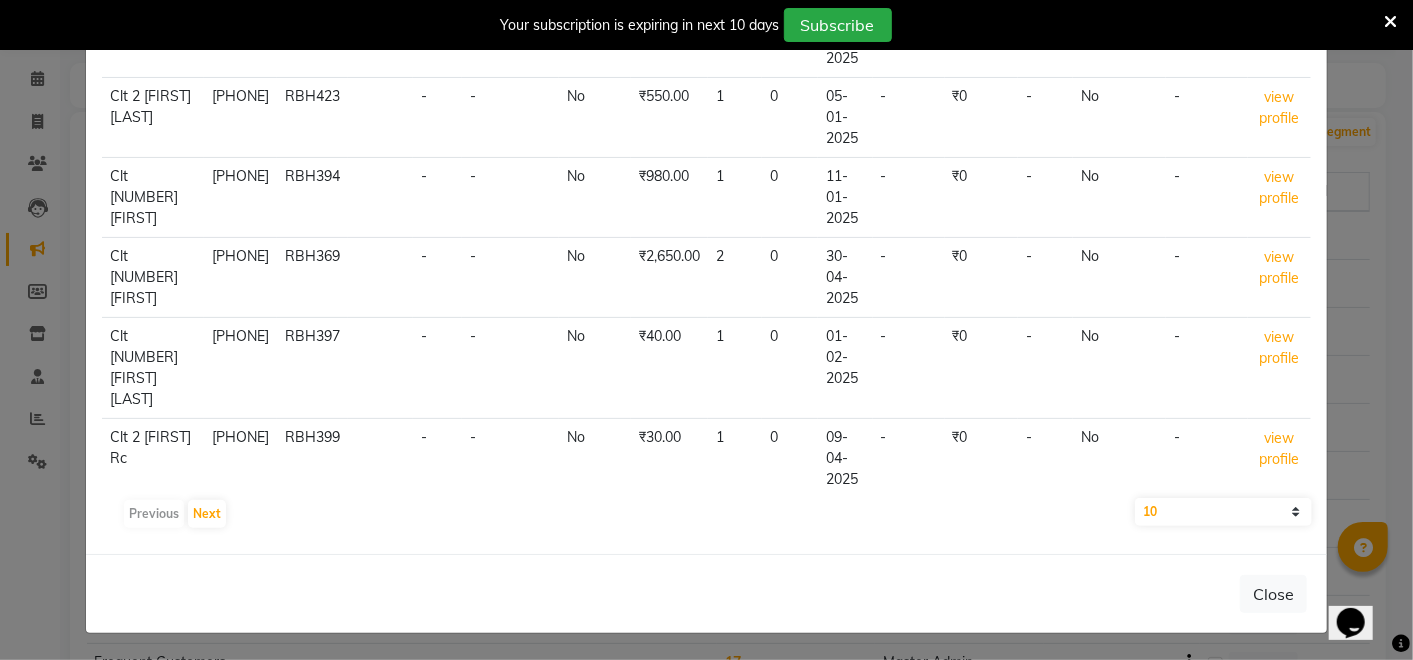 click on "10 50 100" 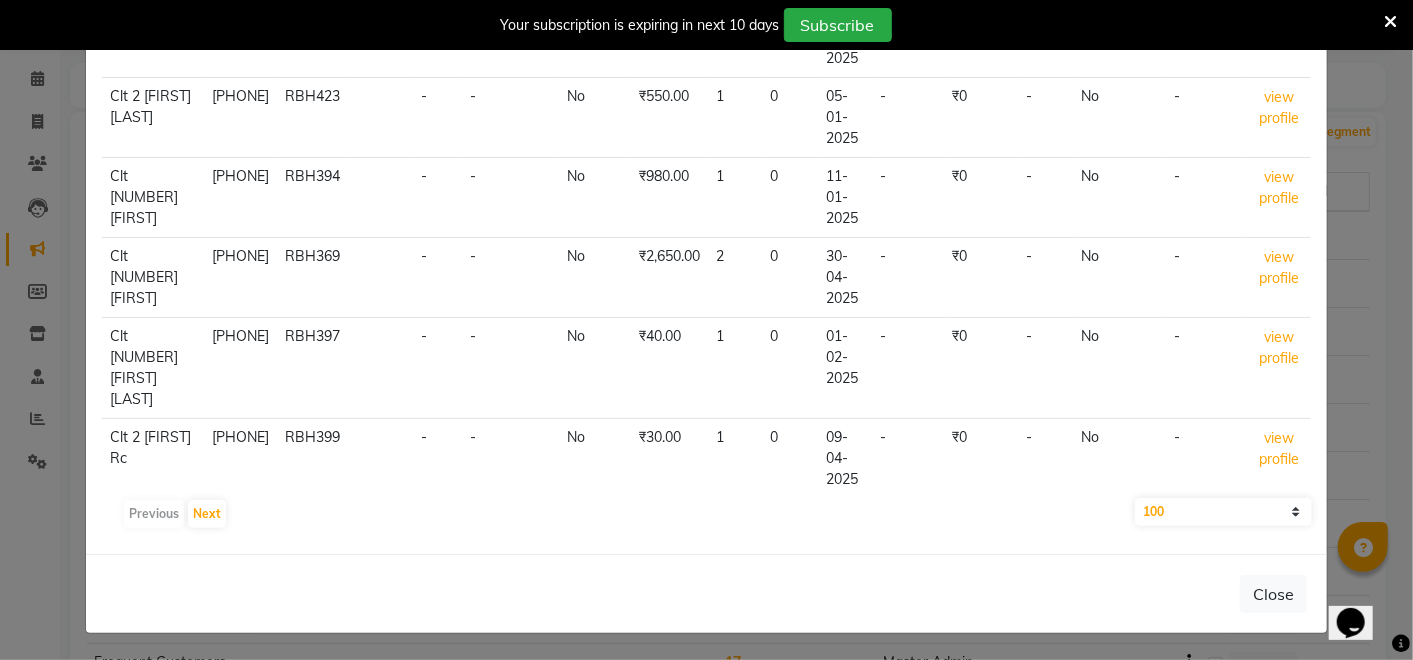 click on "10 50 100" 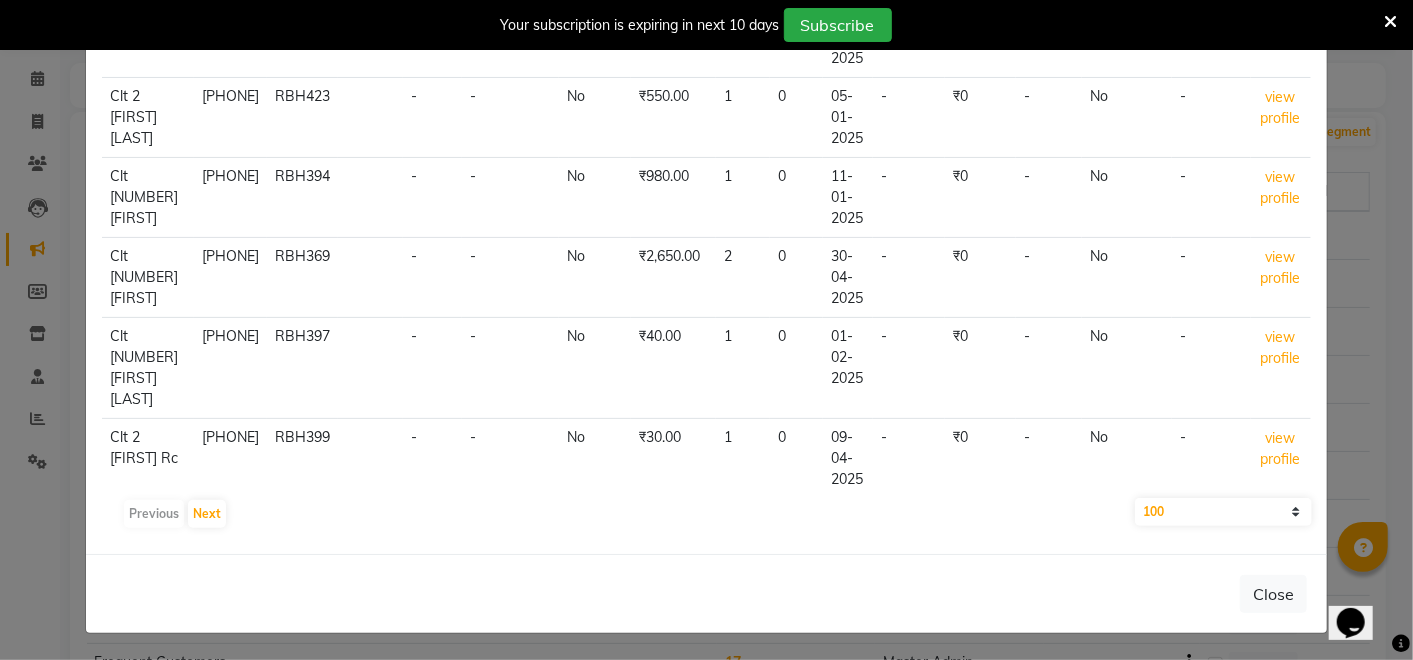 scroll, scrollTop: 0, scrollLeft: 0, axis: both 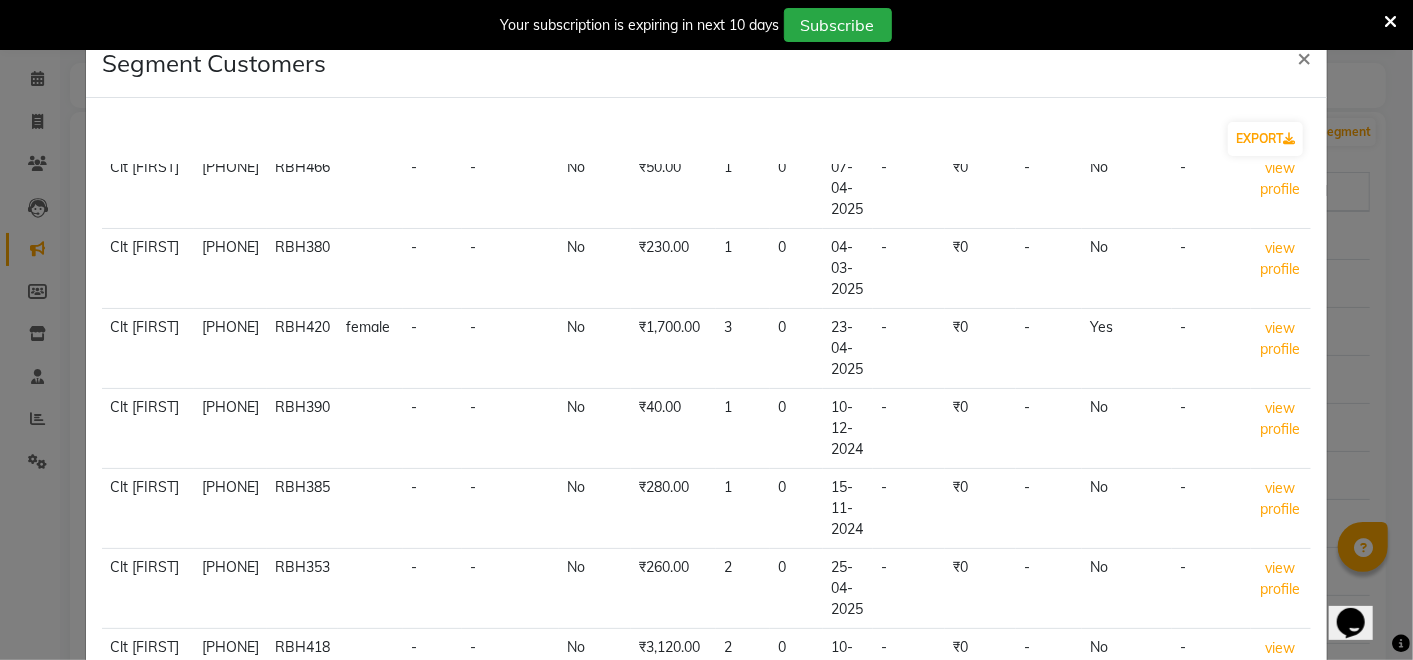 click on "RBH390" 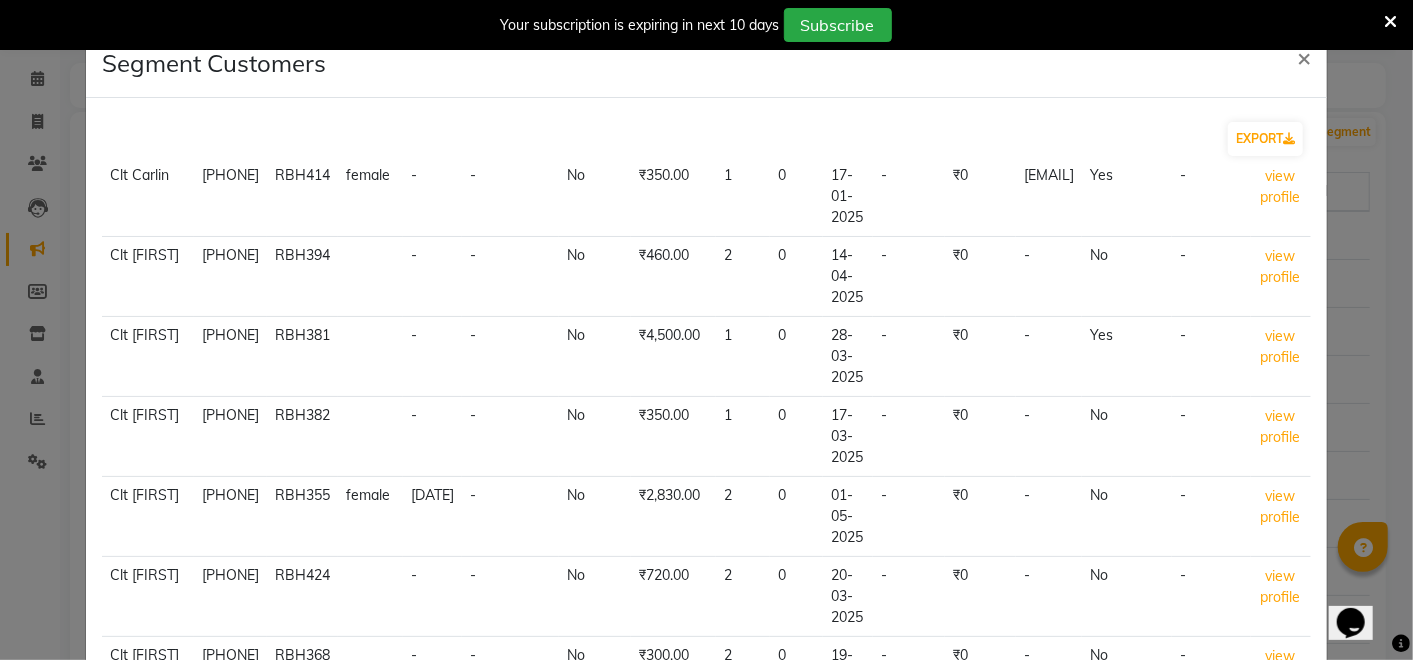 scroll, scrollTop: 5434, scrollLeft: 26, axis: both 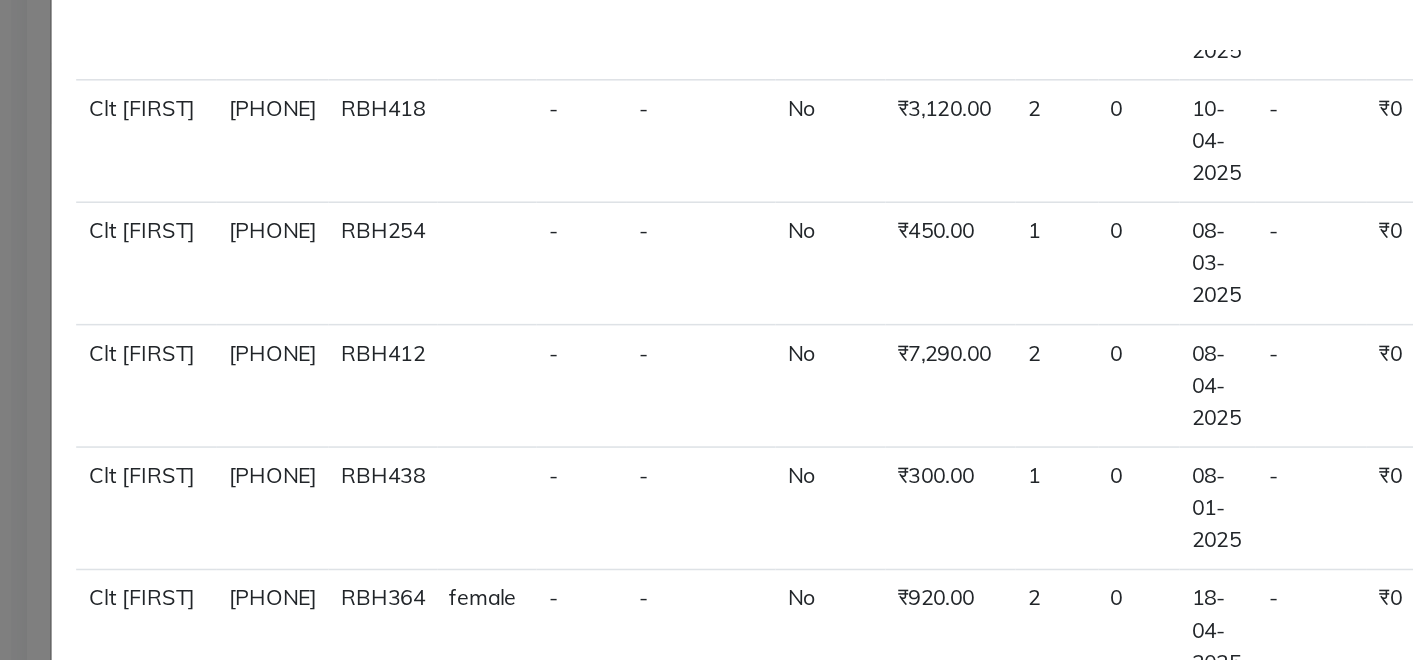 click on "-" 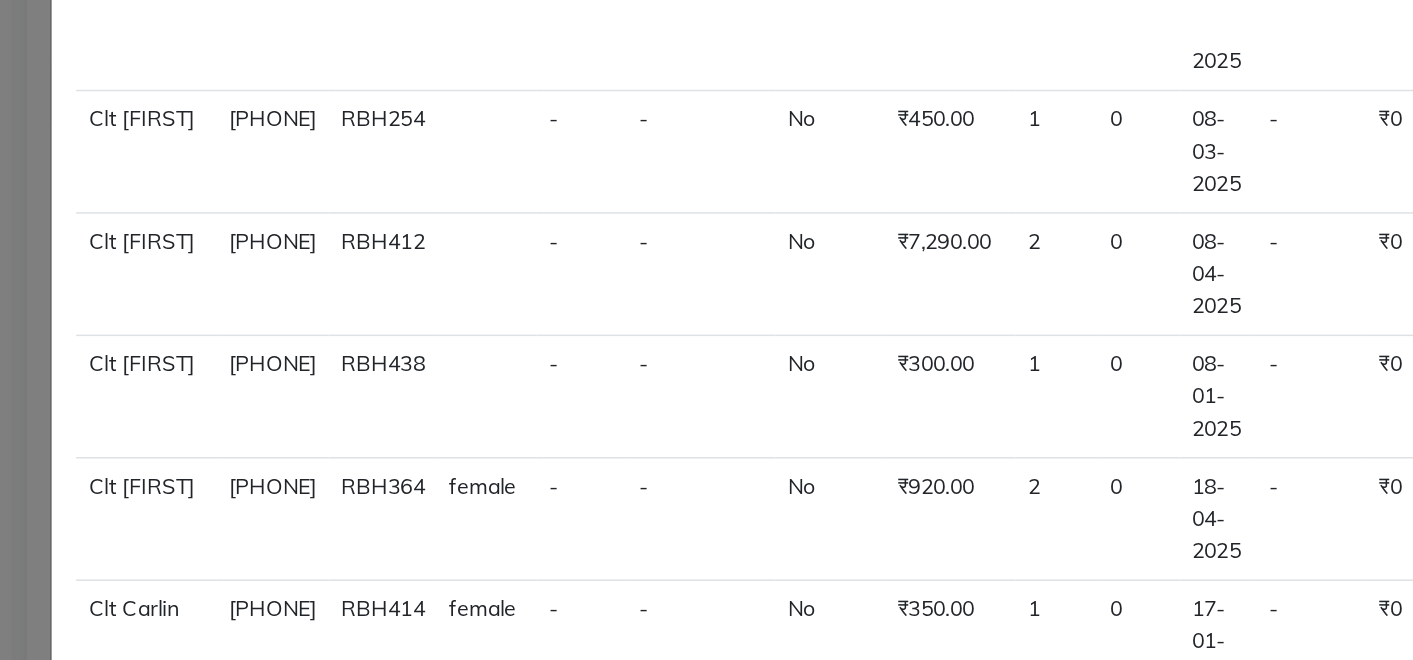 scroll, scrollTop: 5082, scrollLeft: 0, axis: vertical 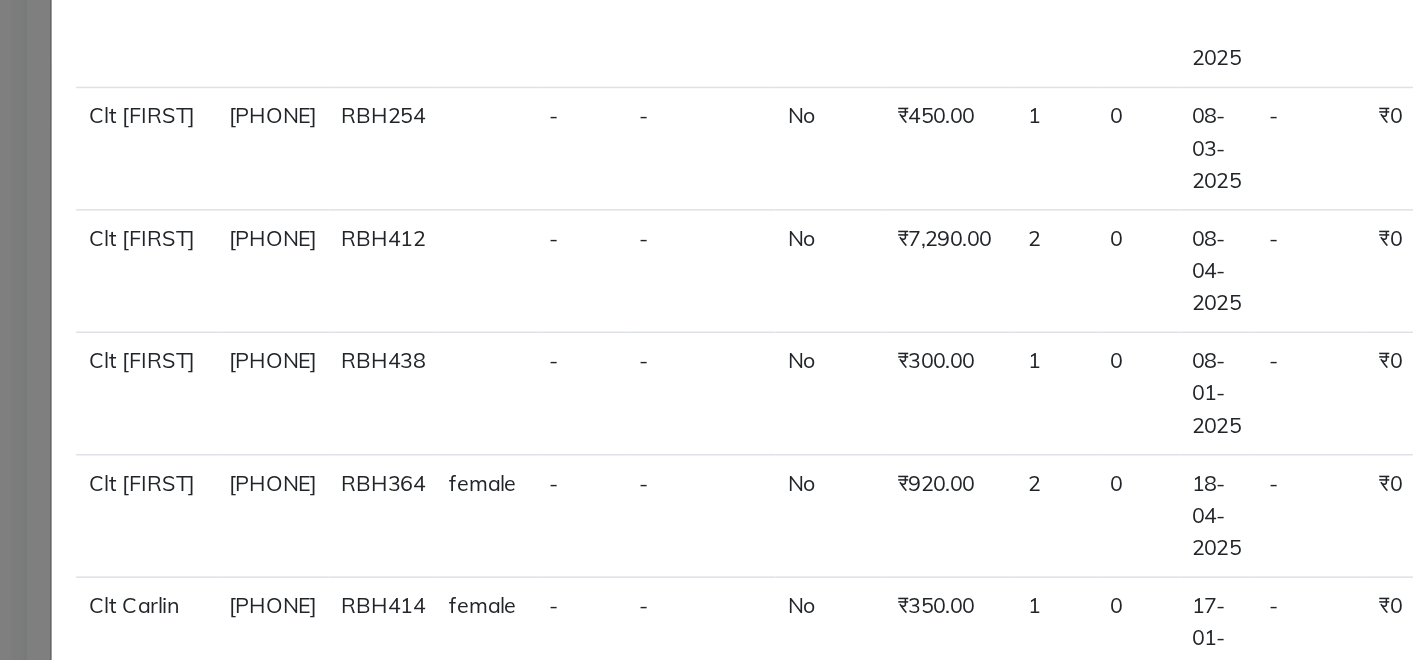 click on "Clt Carlin" 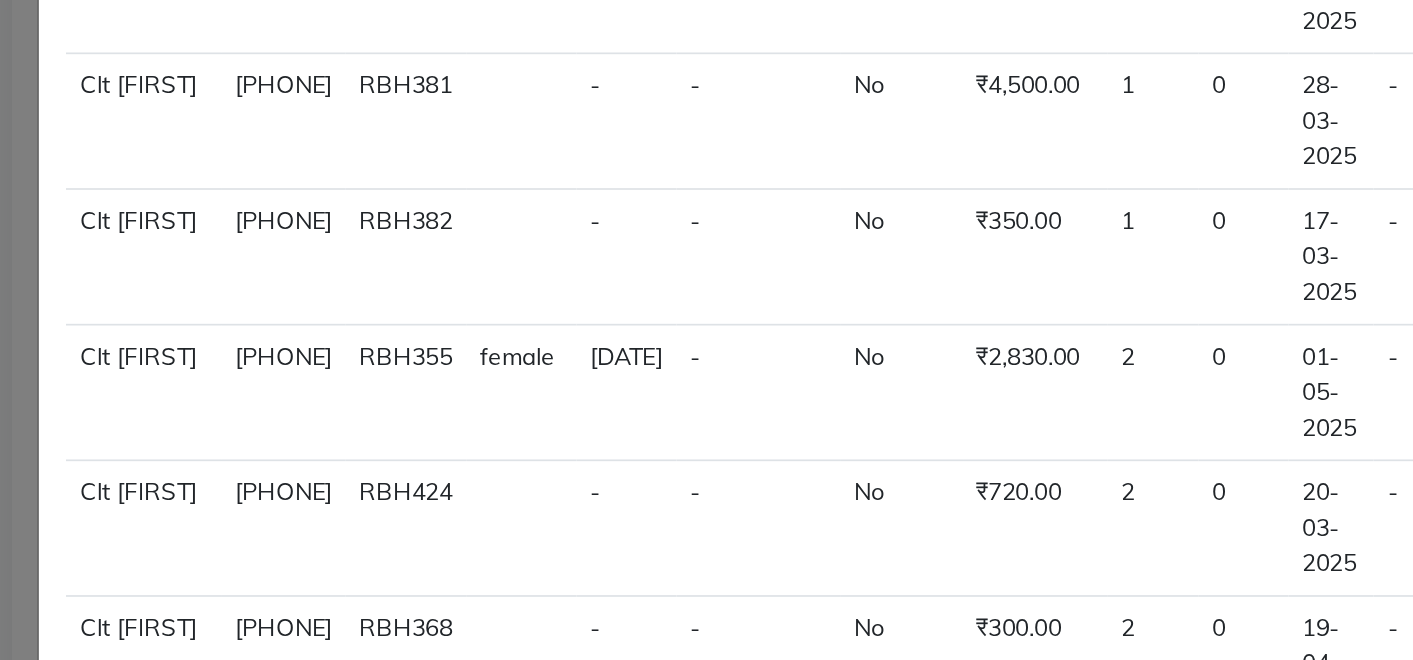 scroll, scrollTop: 5573, scrollLeft: 5, axis: both 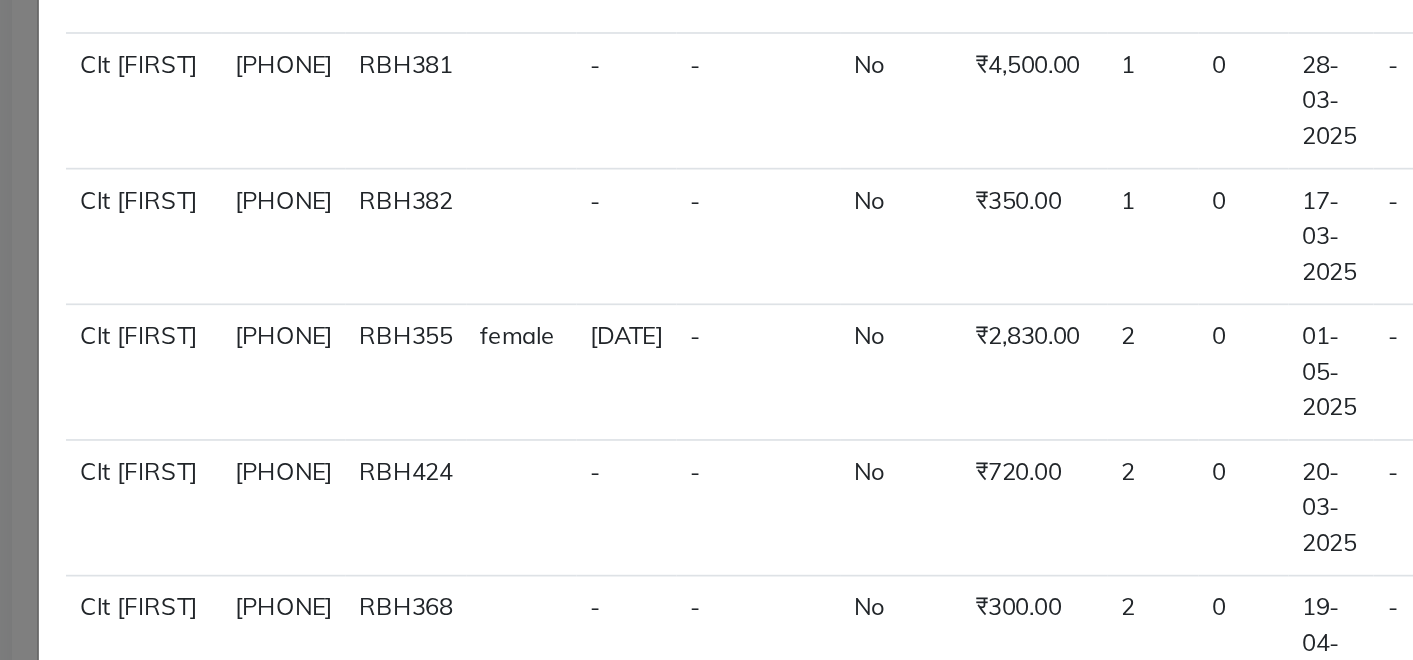 click on "[PHONE]" 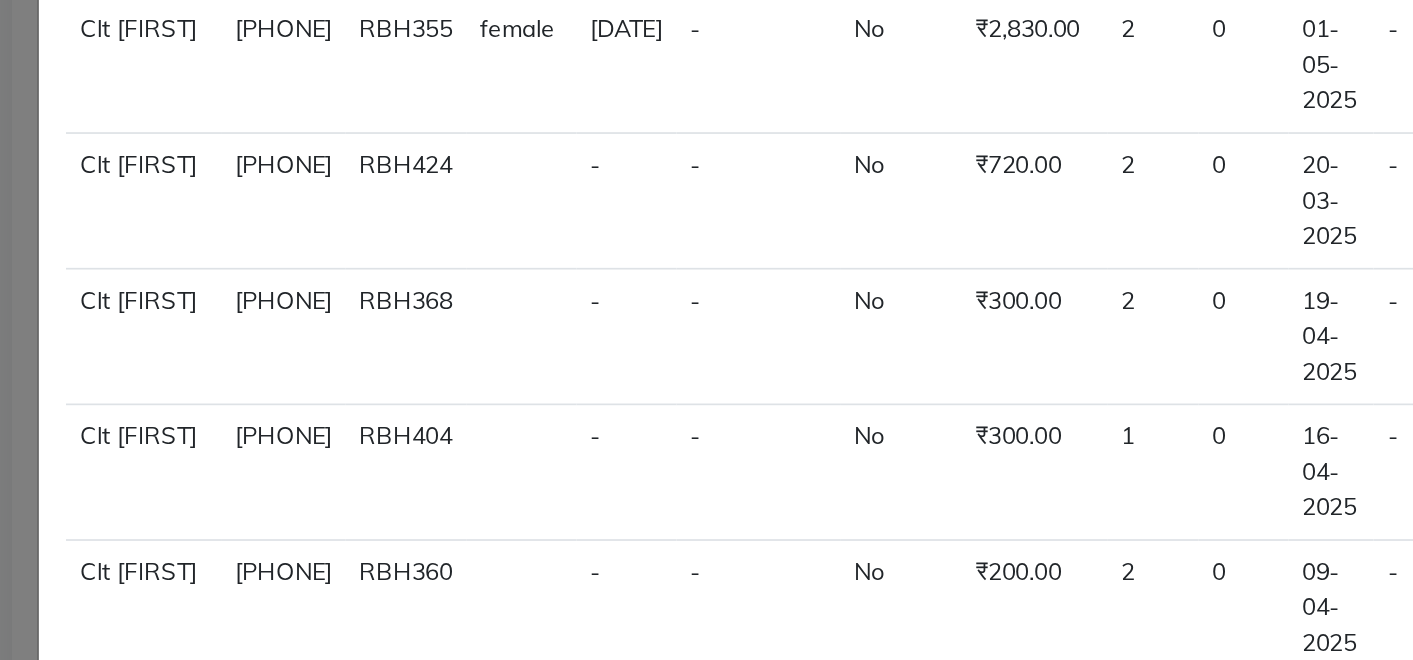 scroll, scrollTop: 5756, scrollLeft: 2, axis: both 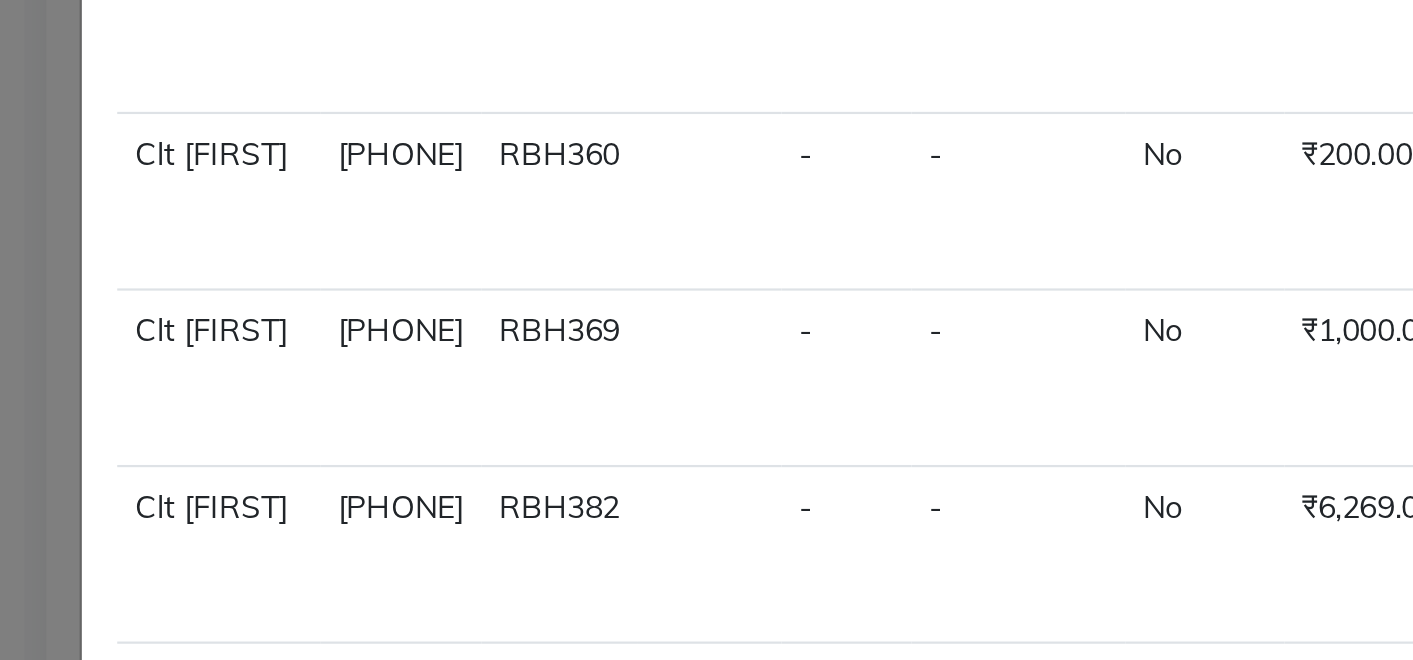 click on "RBH382" 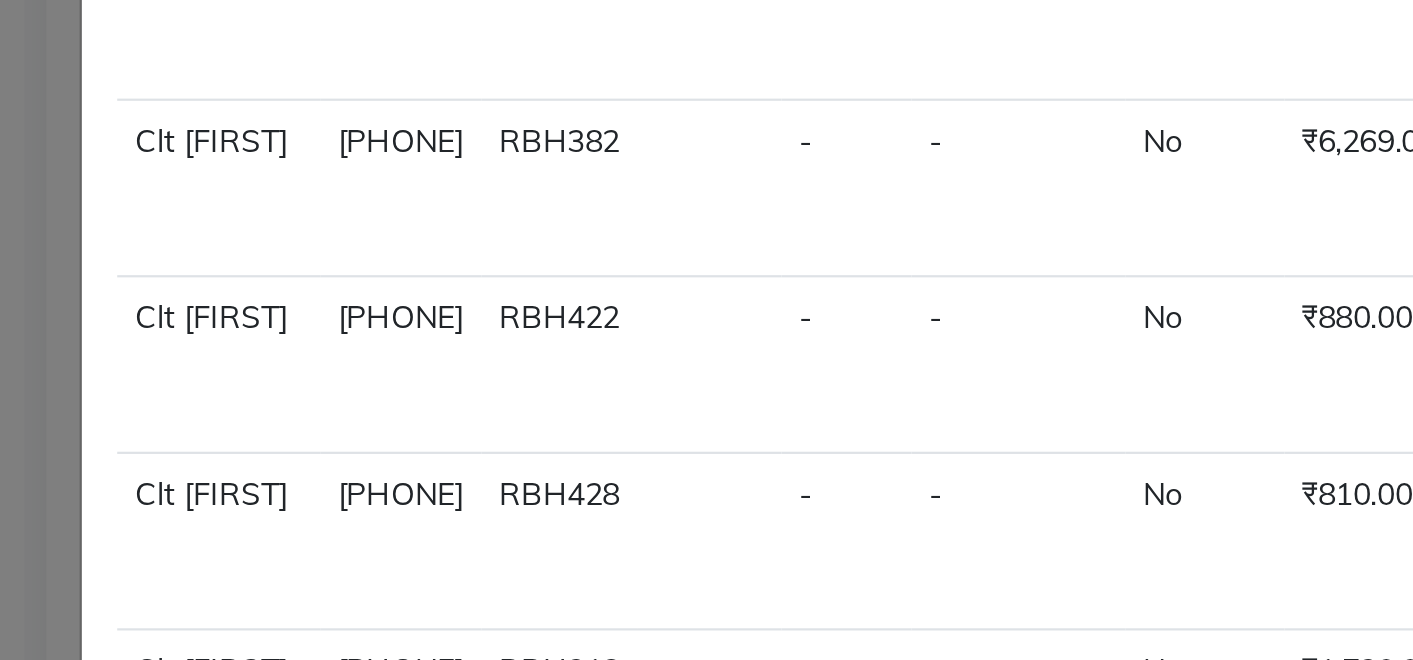 scroll, scrollTop: 6160, scrollLeft: 0, axis: vertical 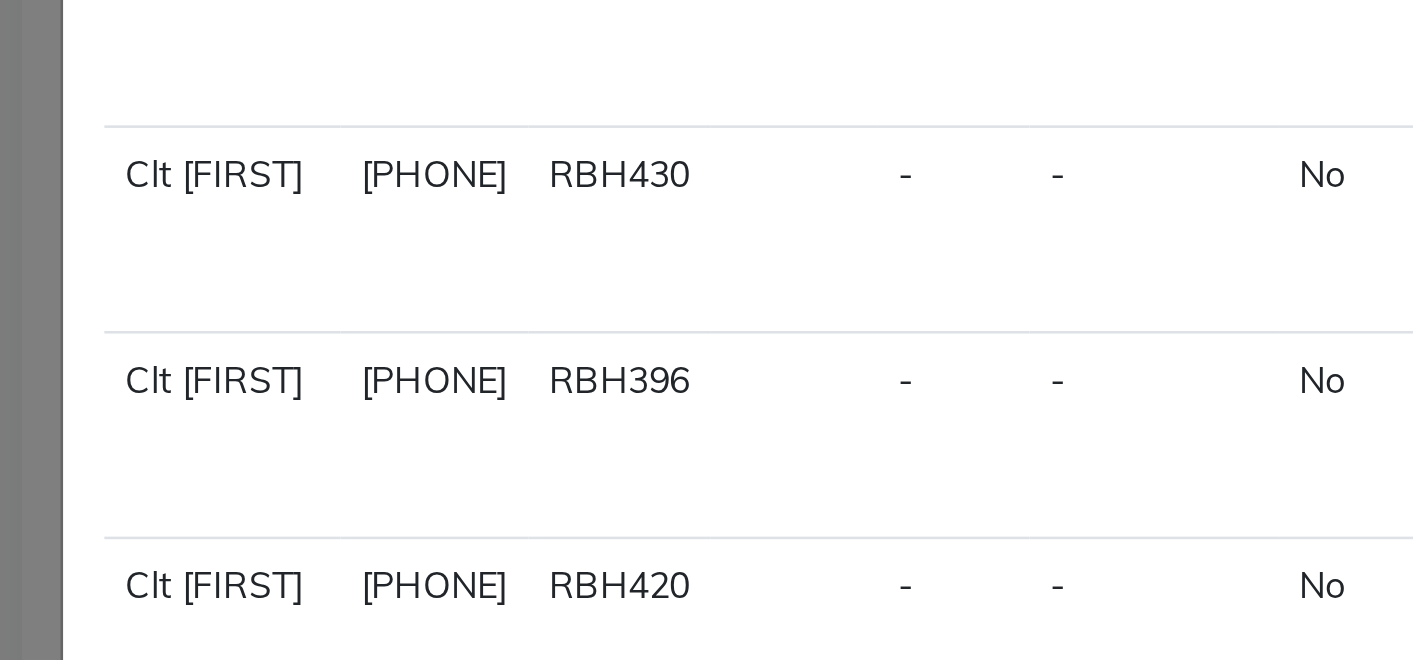 click on "No" 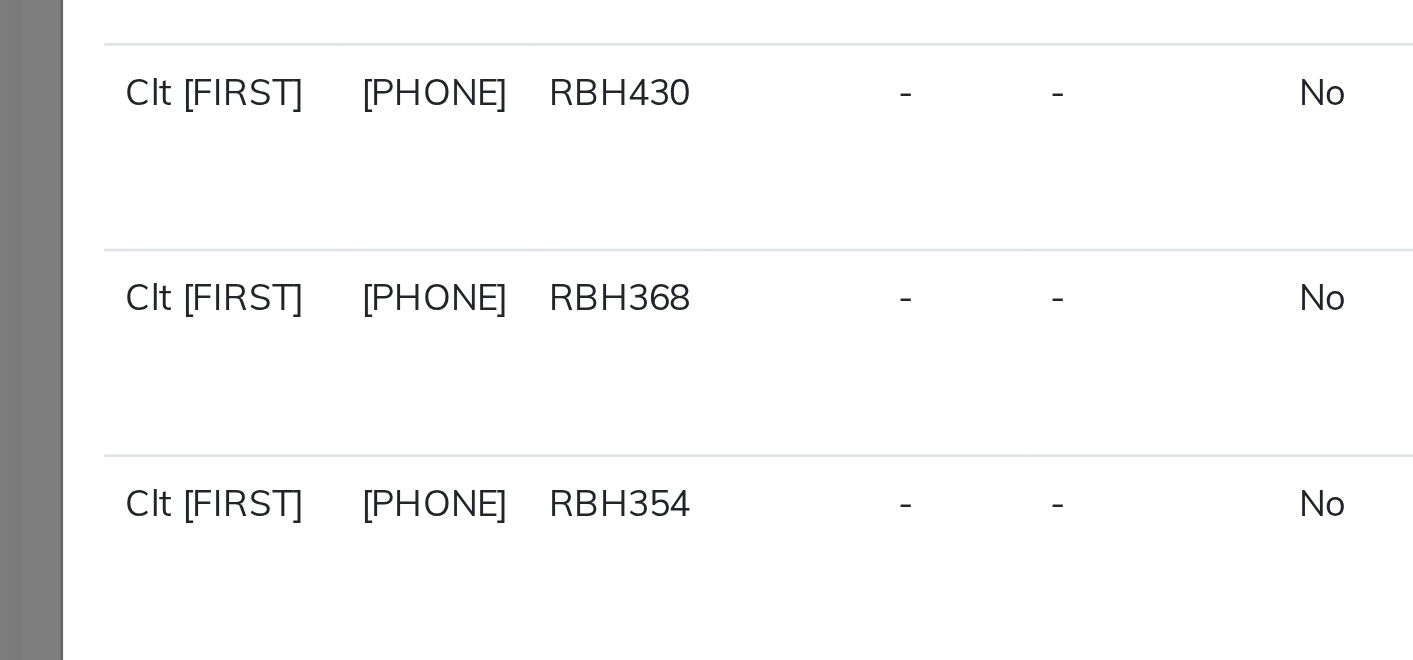 scroll, scrollTop: 7127, scrollLeft: 8, axis: both 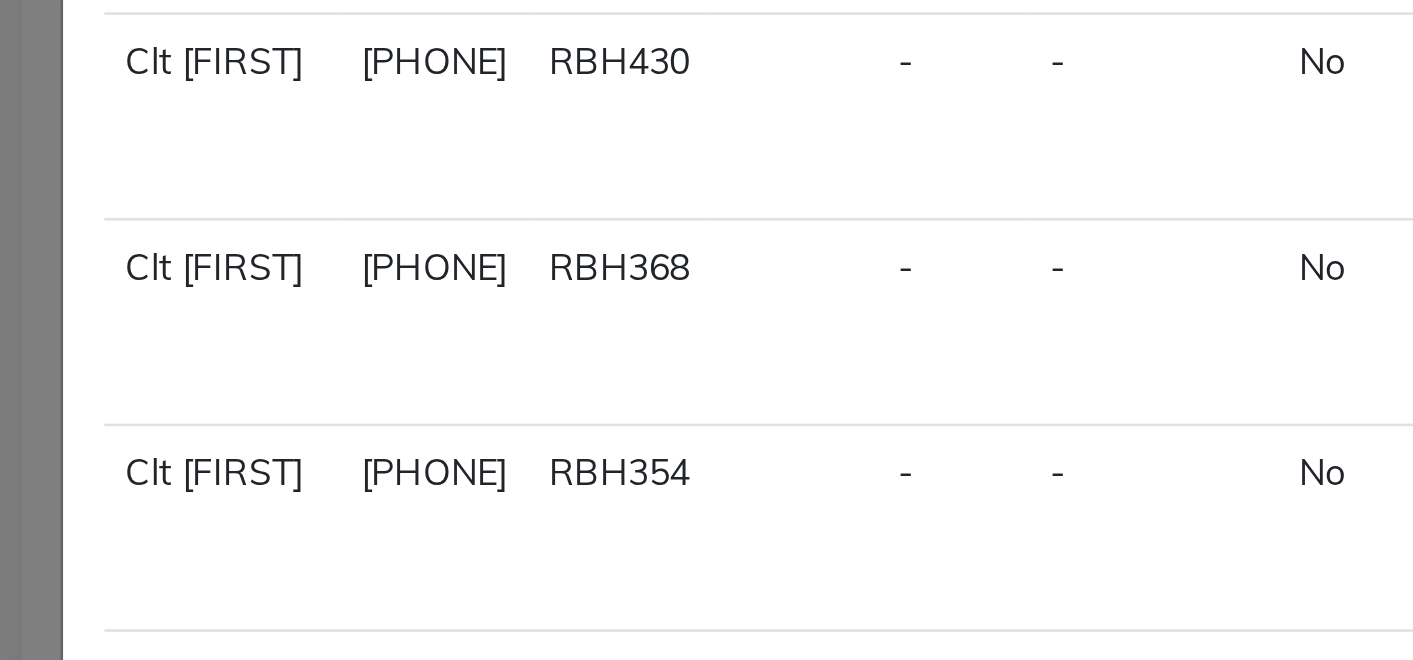 click on "Clt [FIRST]" 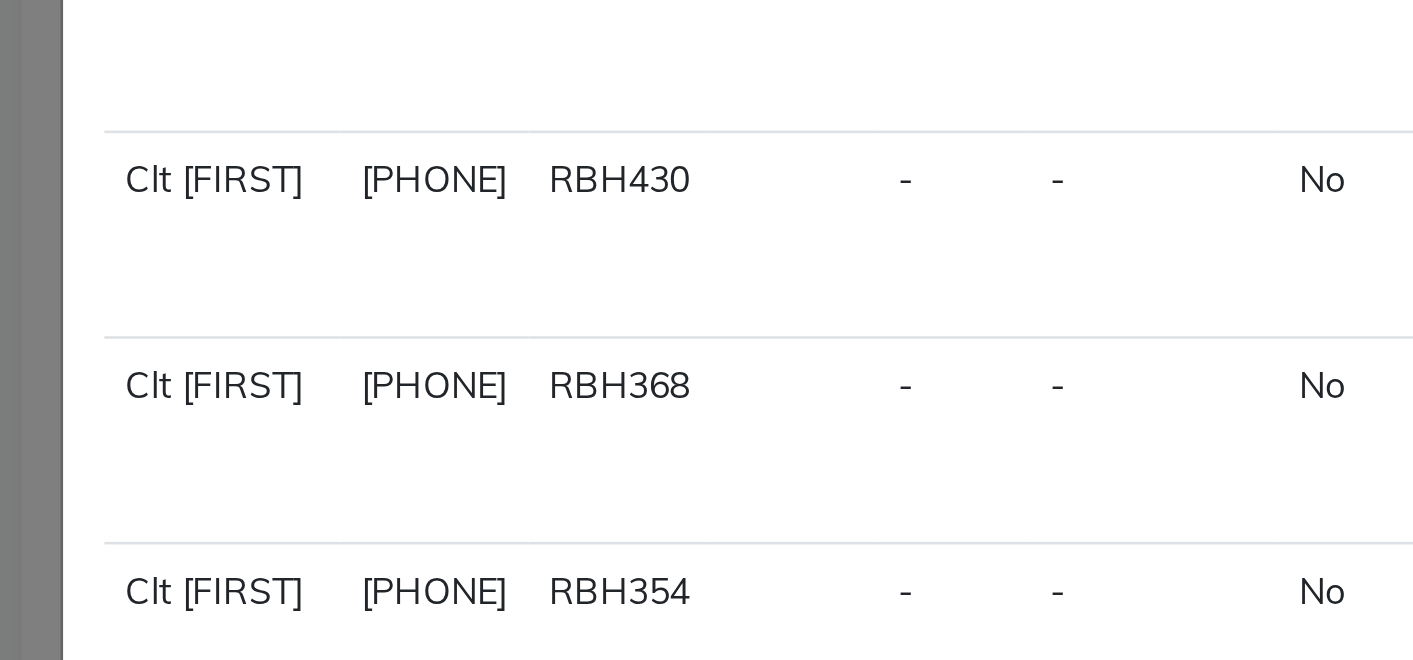 scroll, scrollTop: 7011, scrollLeft: 8, axis: both 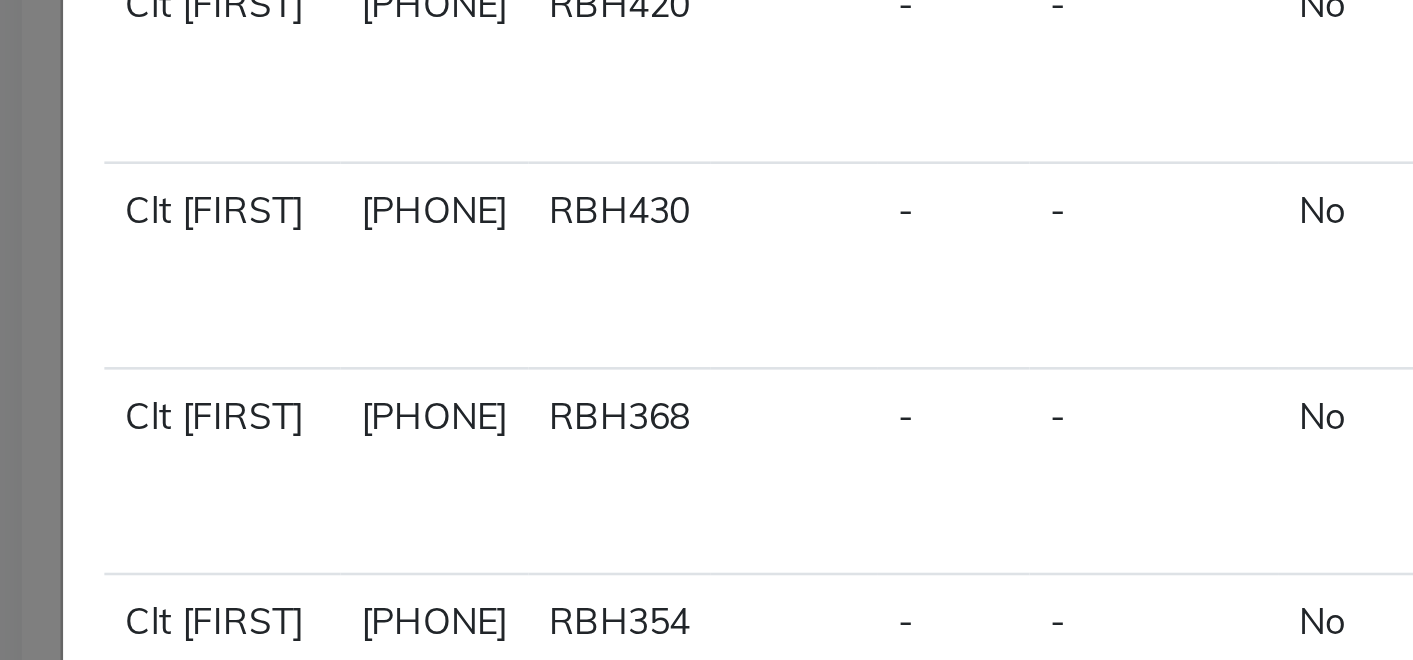click on "Clt [FIRST]" 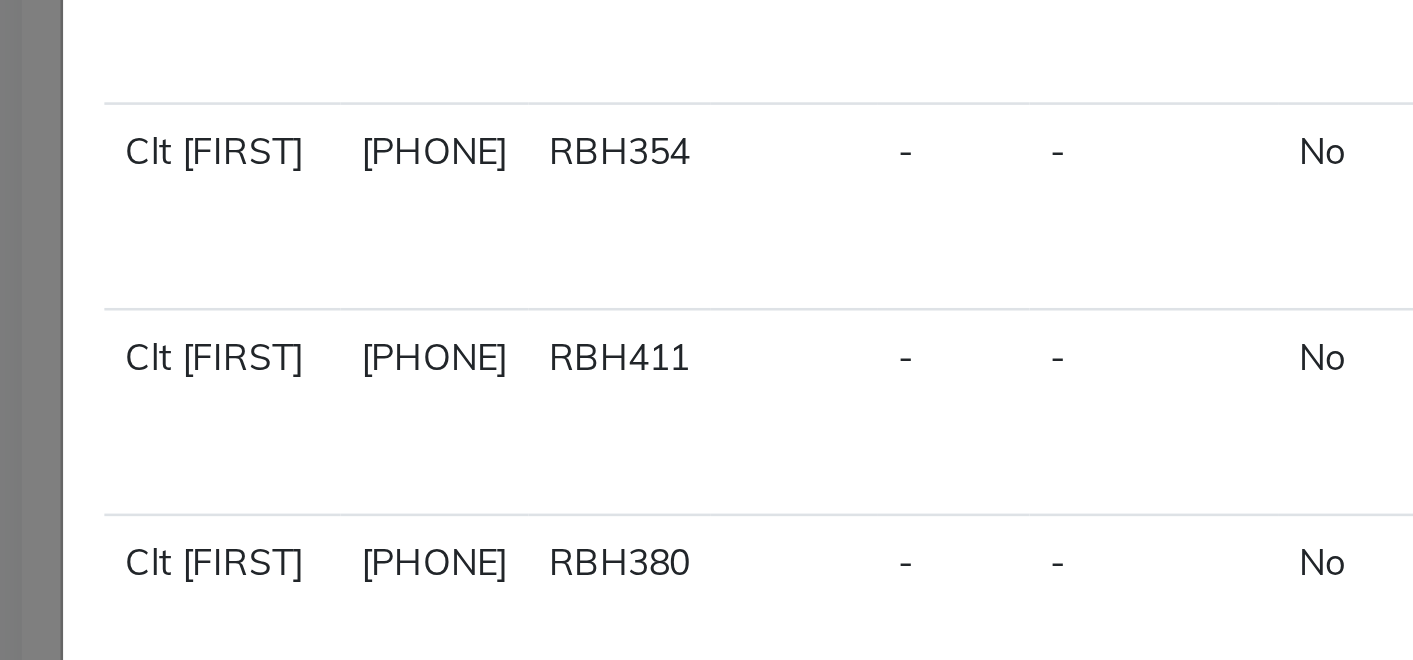 scroll, scrollTop: 7195, scrollLeft: 8, axis: both 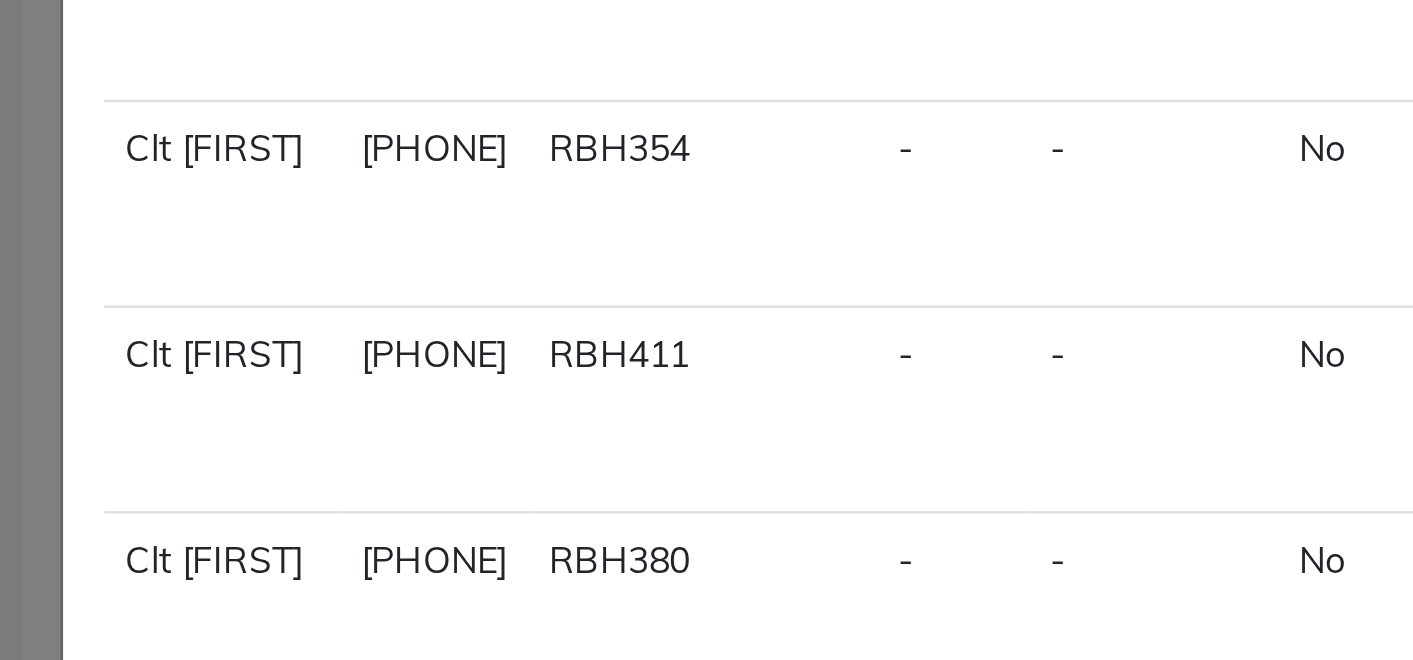 click on "Clt [FIRST]" 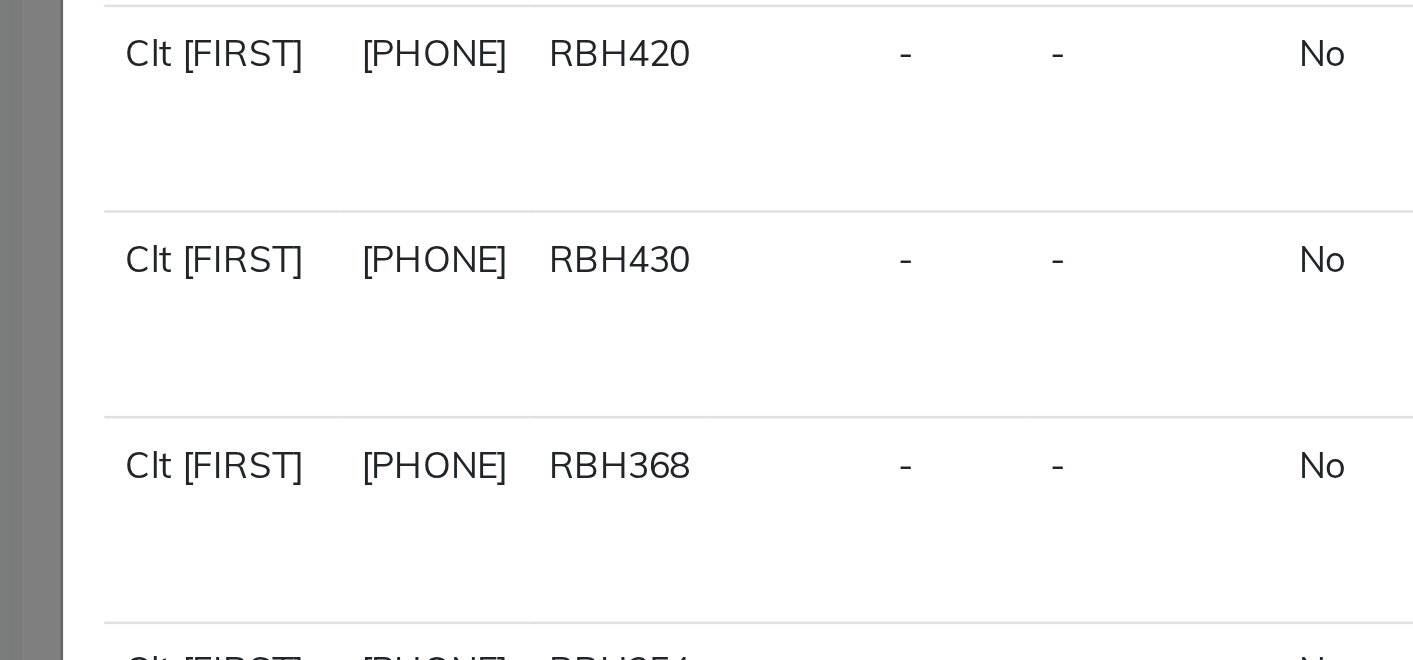 scroll, scrollTop: 6980, scrollLeft: 8, axis: both 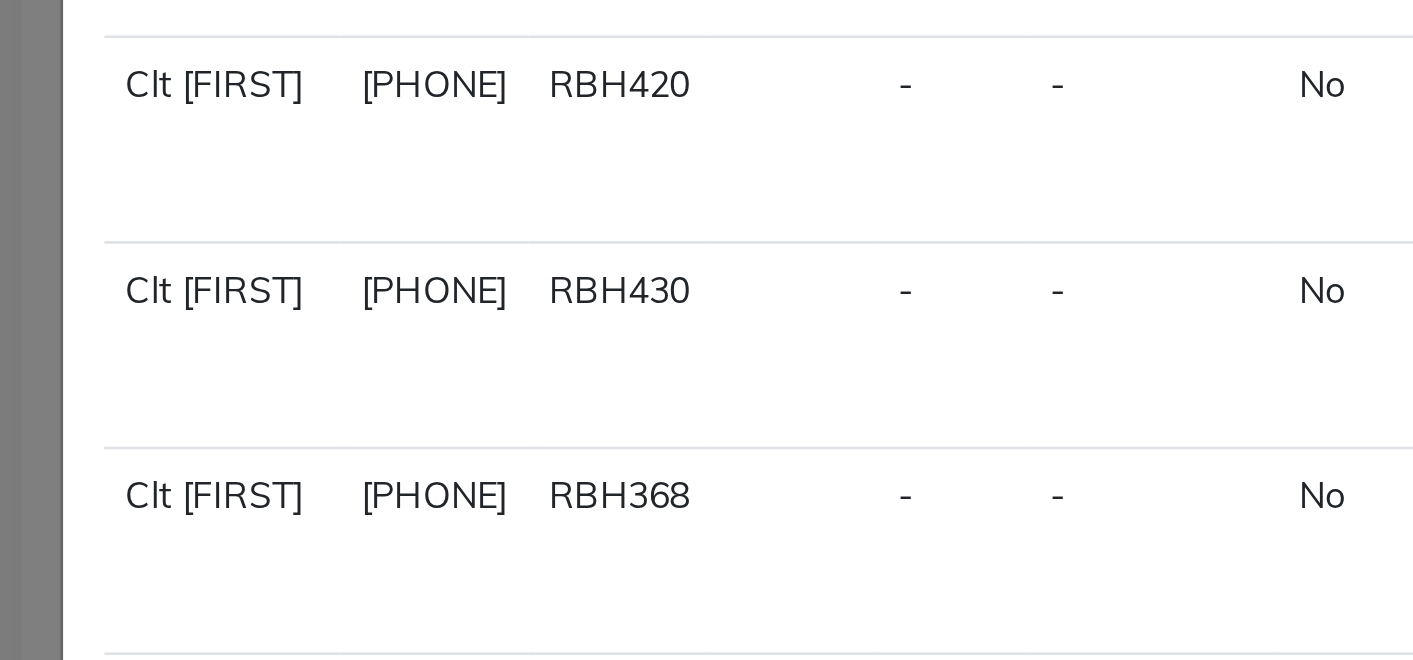 click on "Clt [FIRST]" 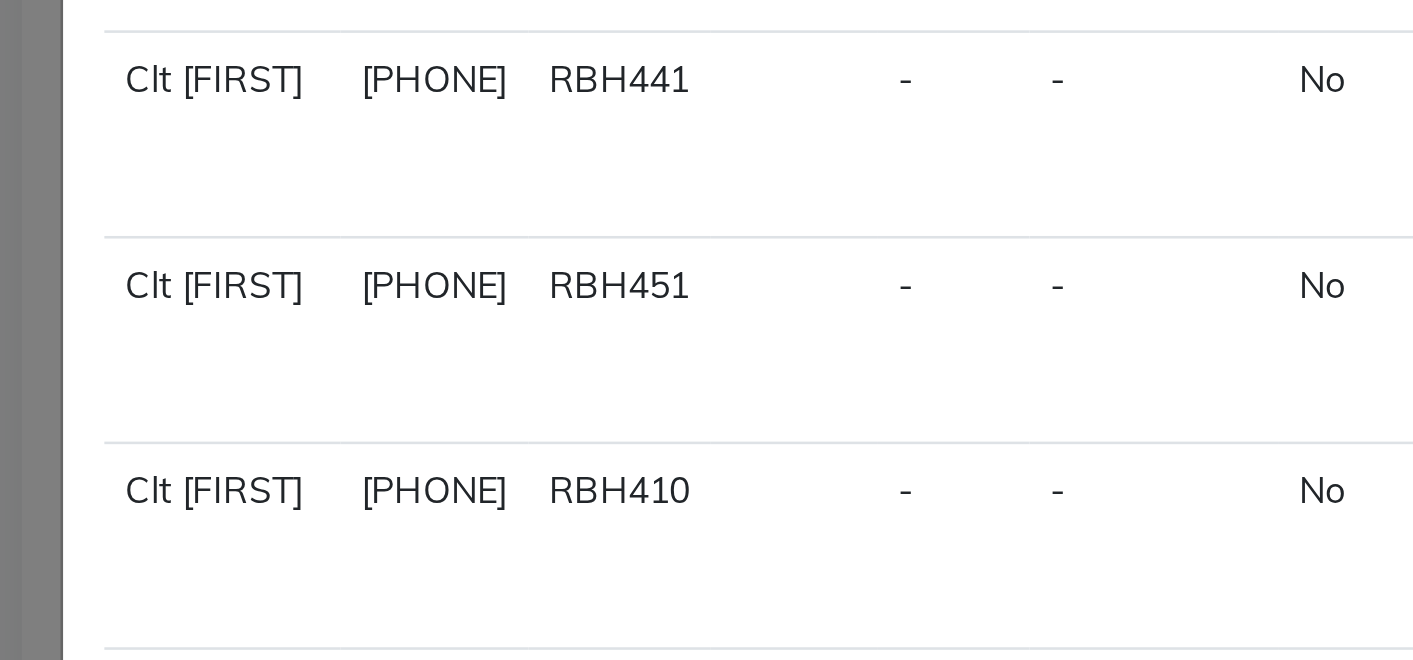 scroll, scrollTop: 7548, scrollLeft: 8, axis: both 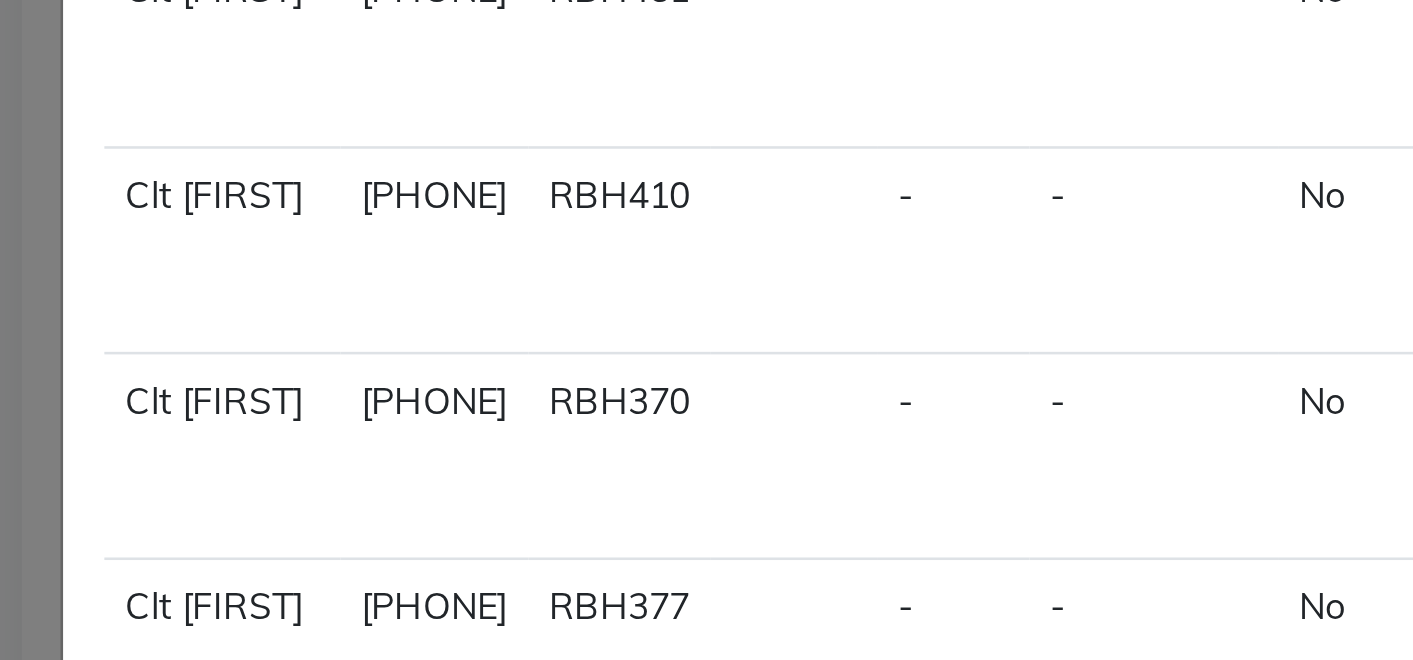 click on "Clt [FIRST]" 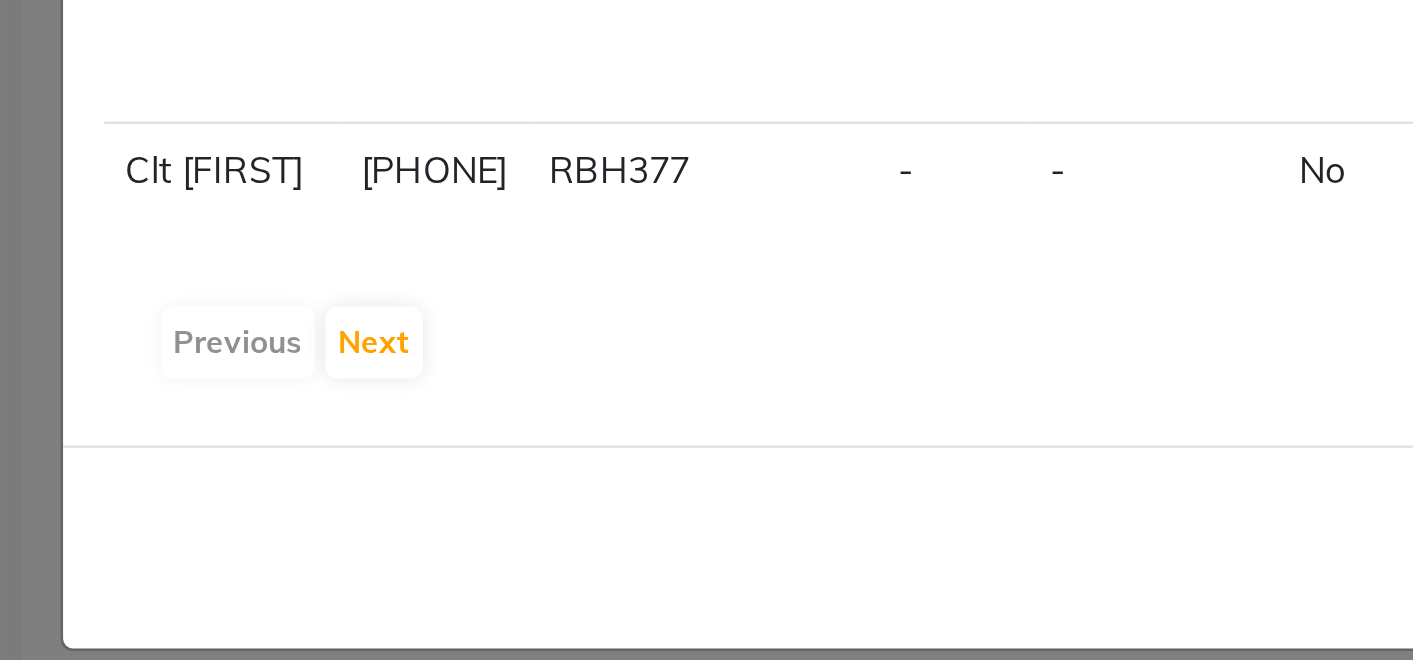scroll, scrollTop: 73, scrollLeft: 0, axis: vertical 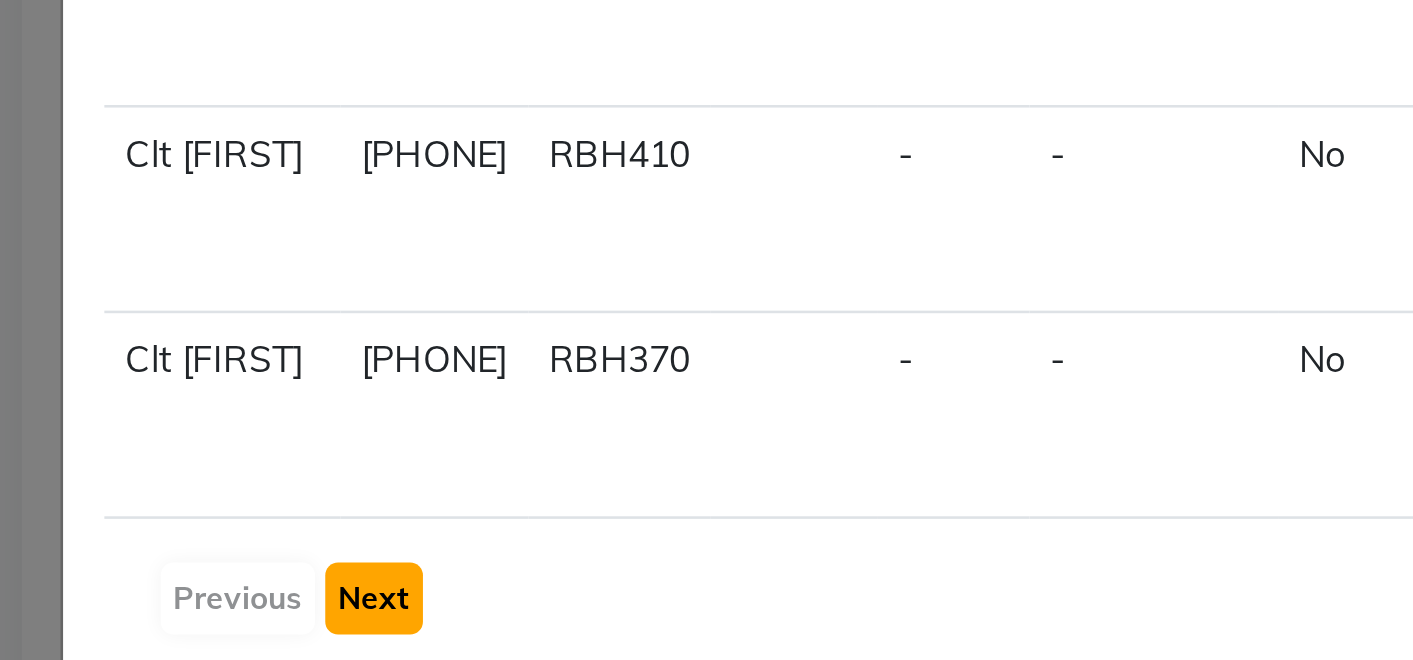click on "Next" 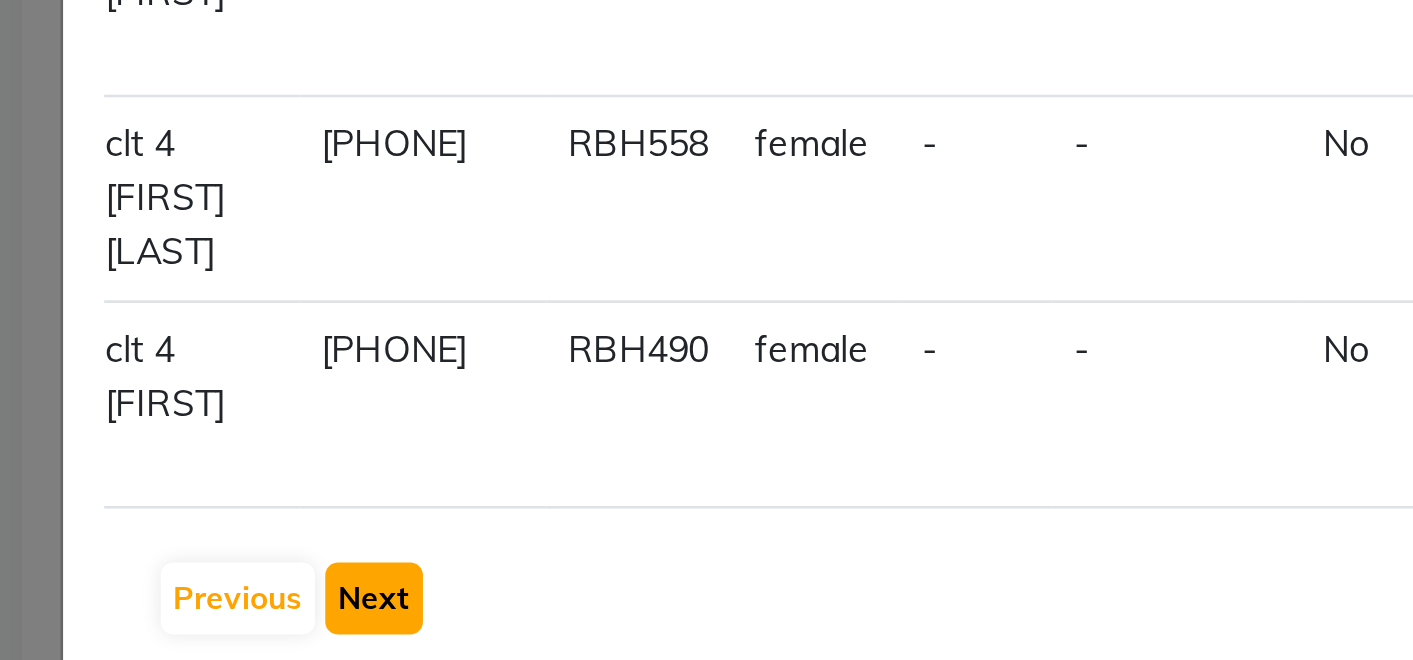 scroll, scrollTop: 7490, scrollLeft: 11, axis: both 